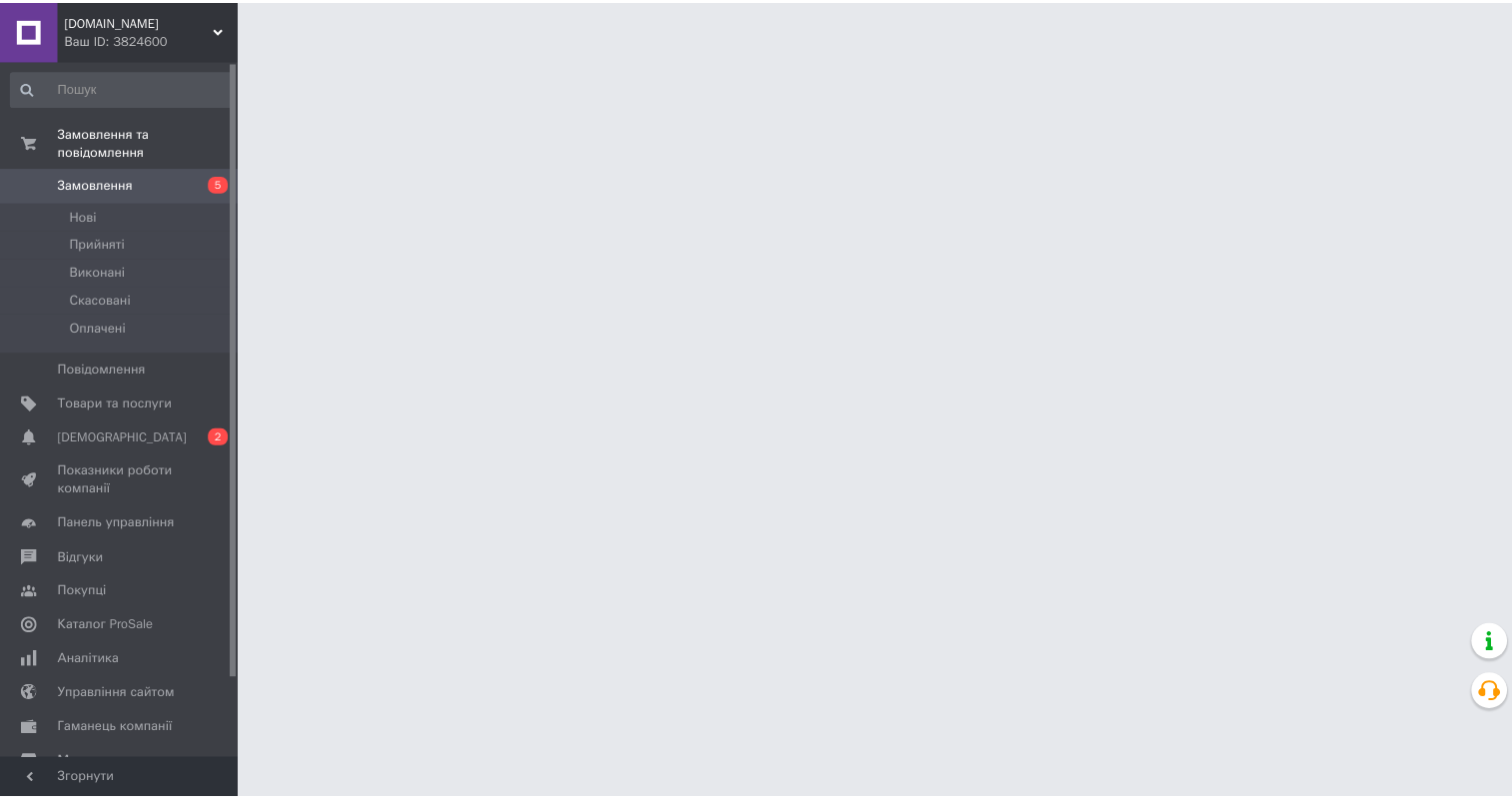 scroll, scrollTop: 0, scrollLeft: 0, axis: both 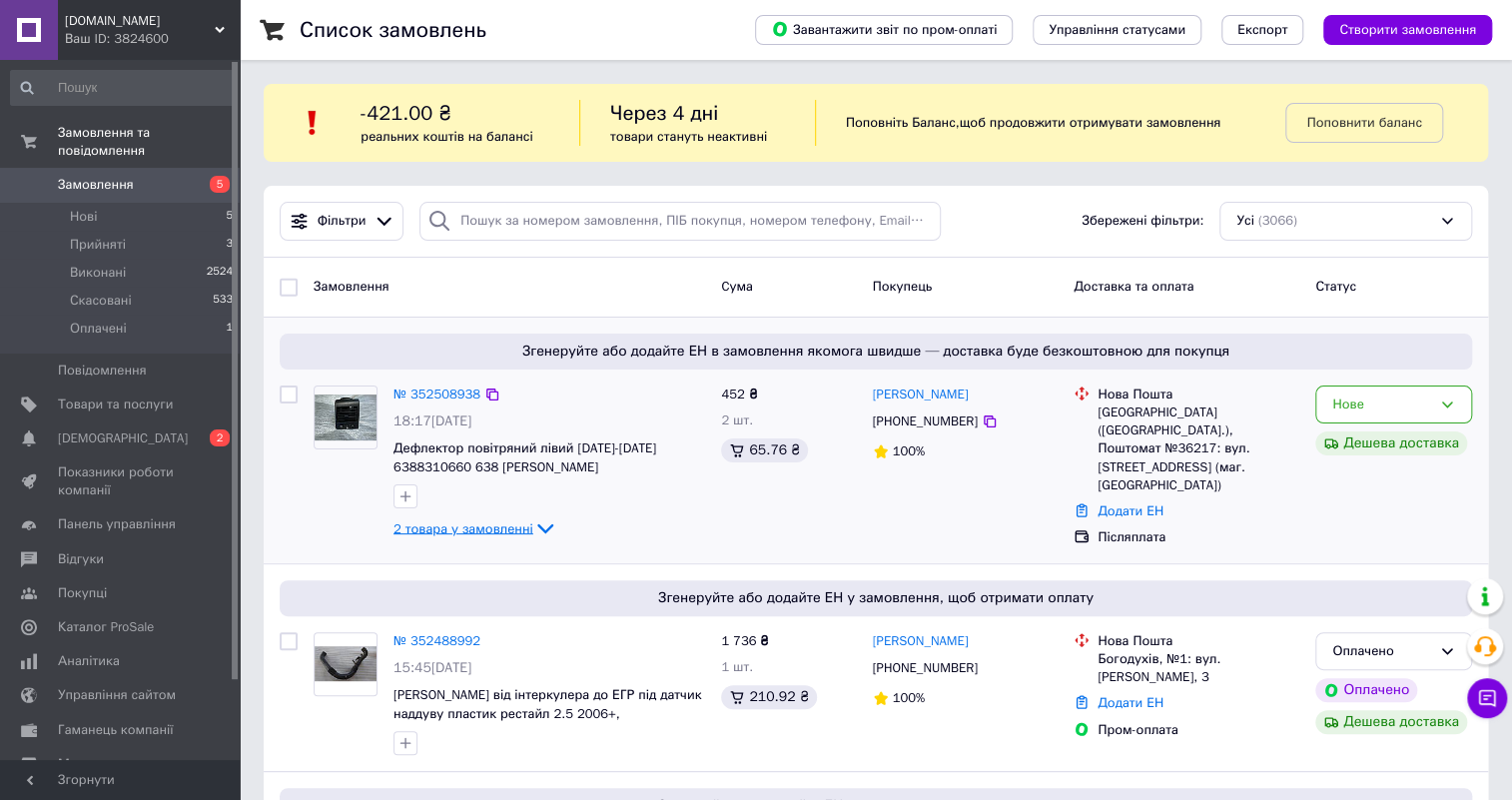 click 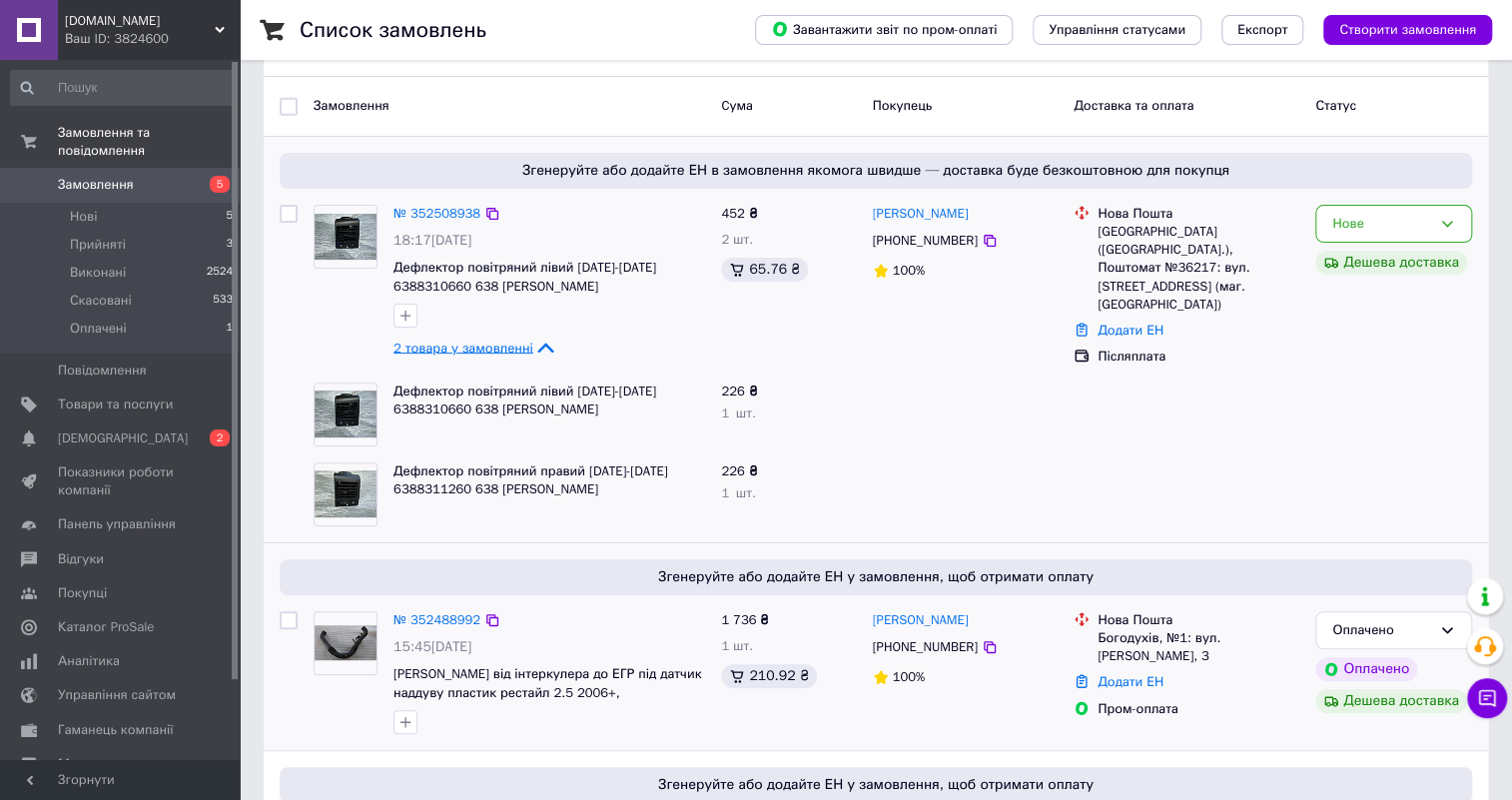scroll, scrollTop: 363, scrollLeft: 0, axis: vertical 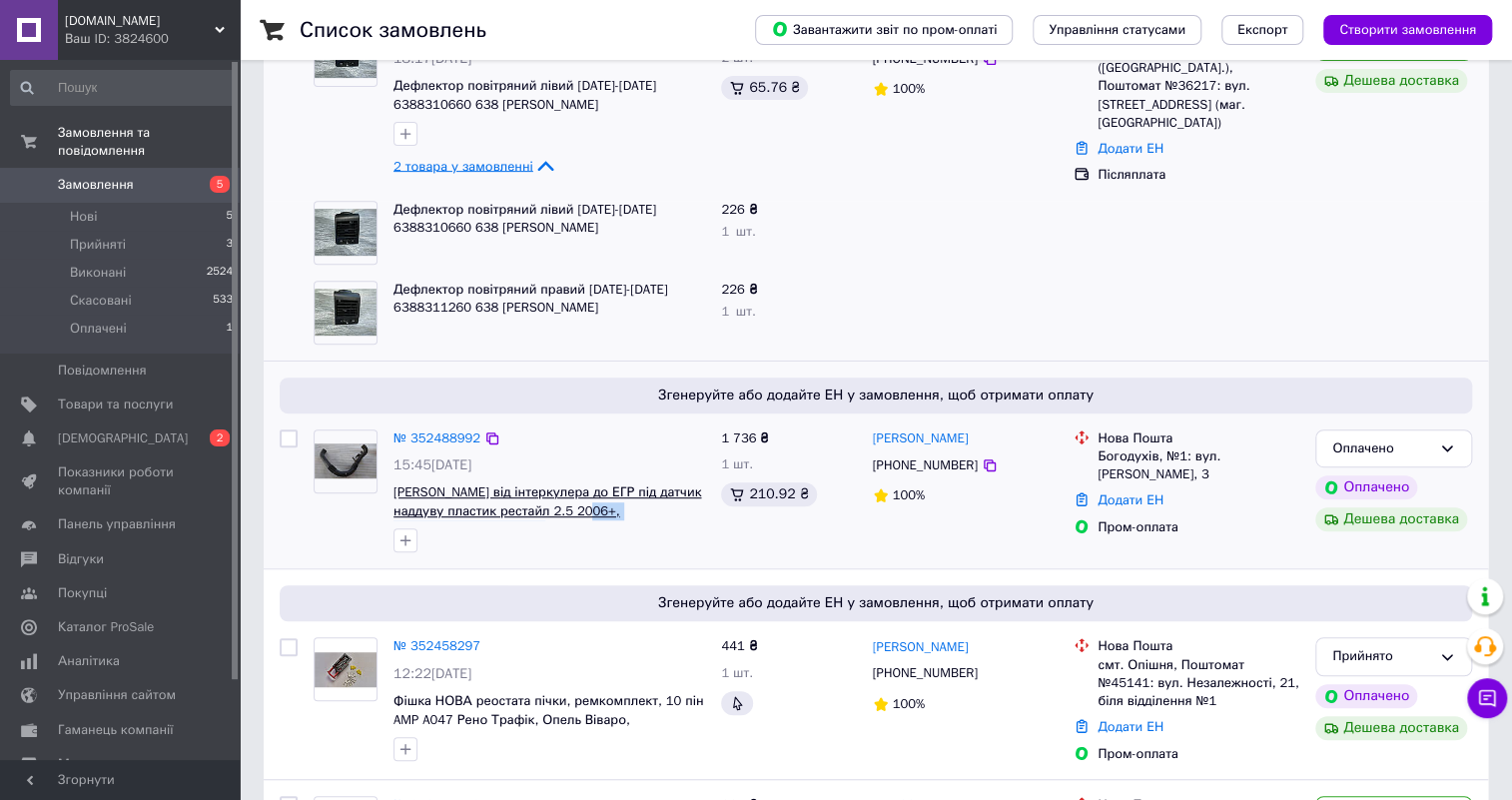 drag, startPoint x: 629, startPoint y: 524, endPoint x: 558, endPoint y: 509, distance: 72.56721 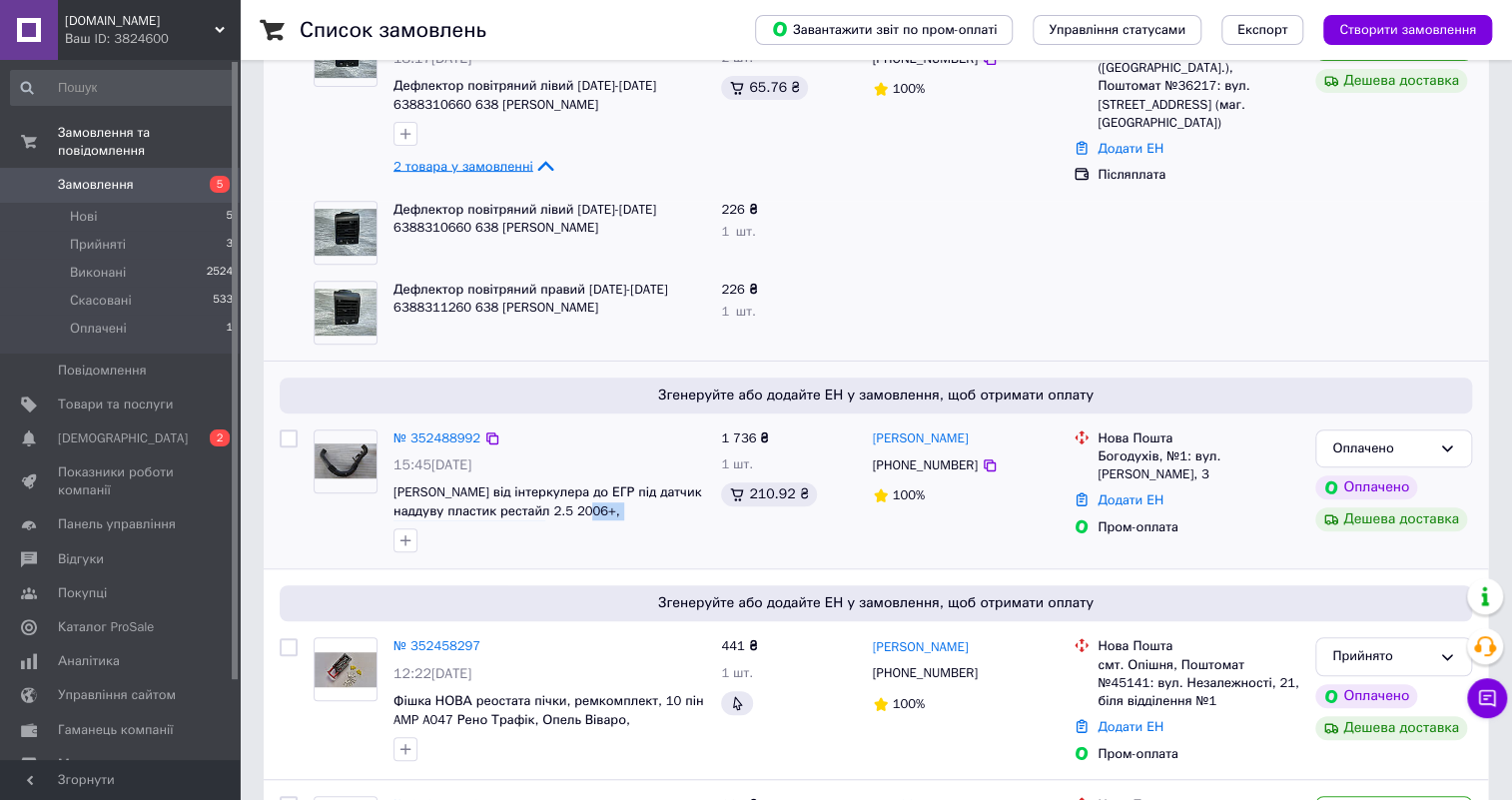 copy on "8200829441, 93861661," 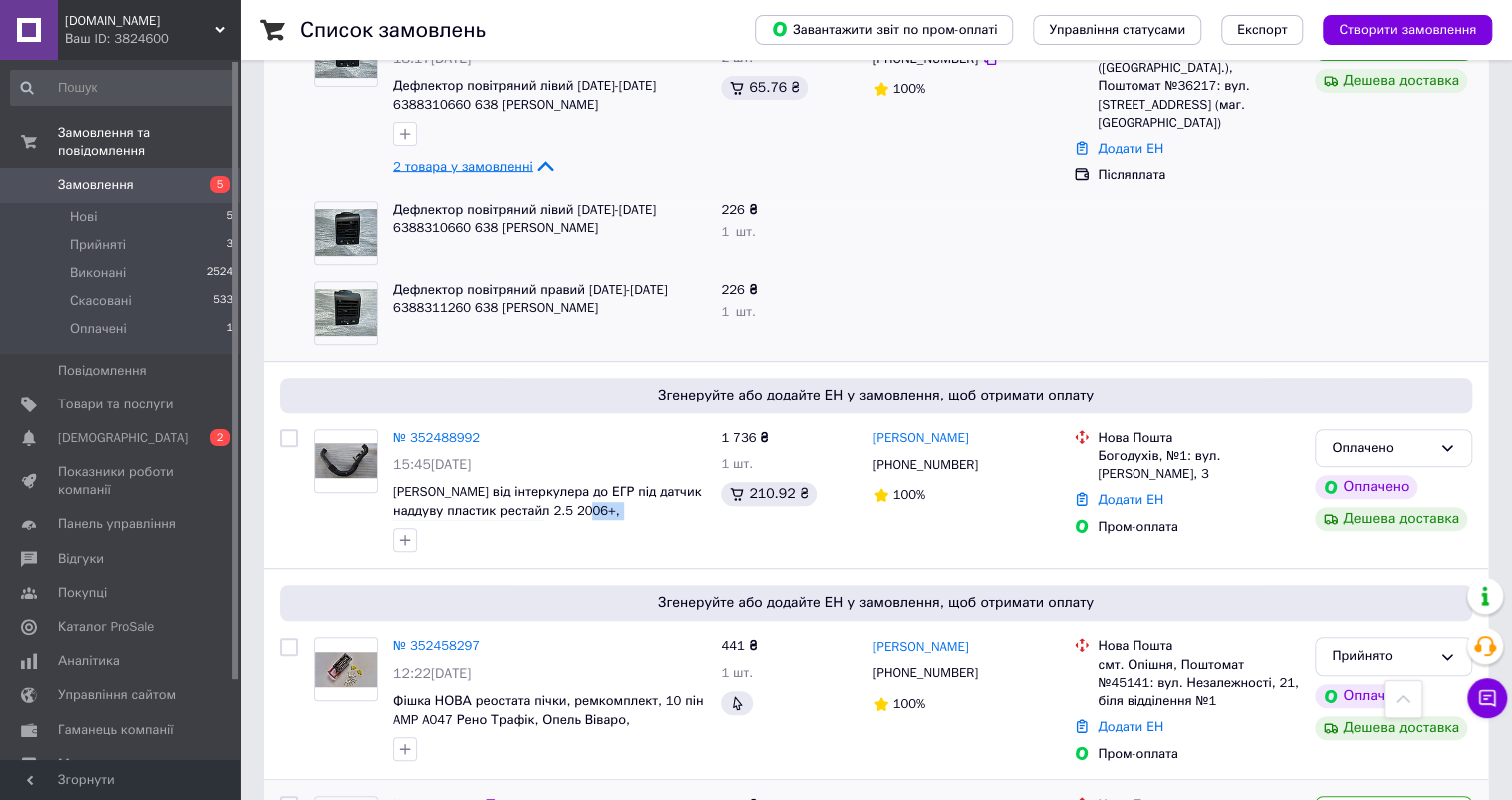 scroll, scrollTop: 635, scrollLeft: 0, axis: vertical 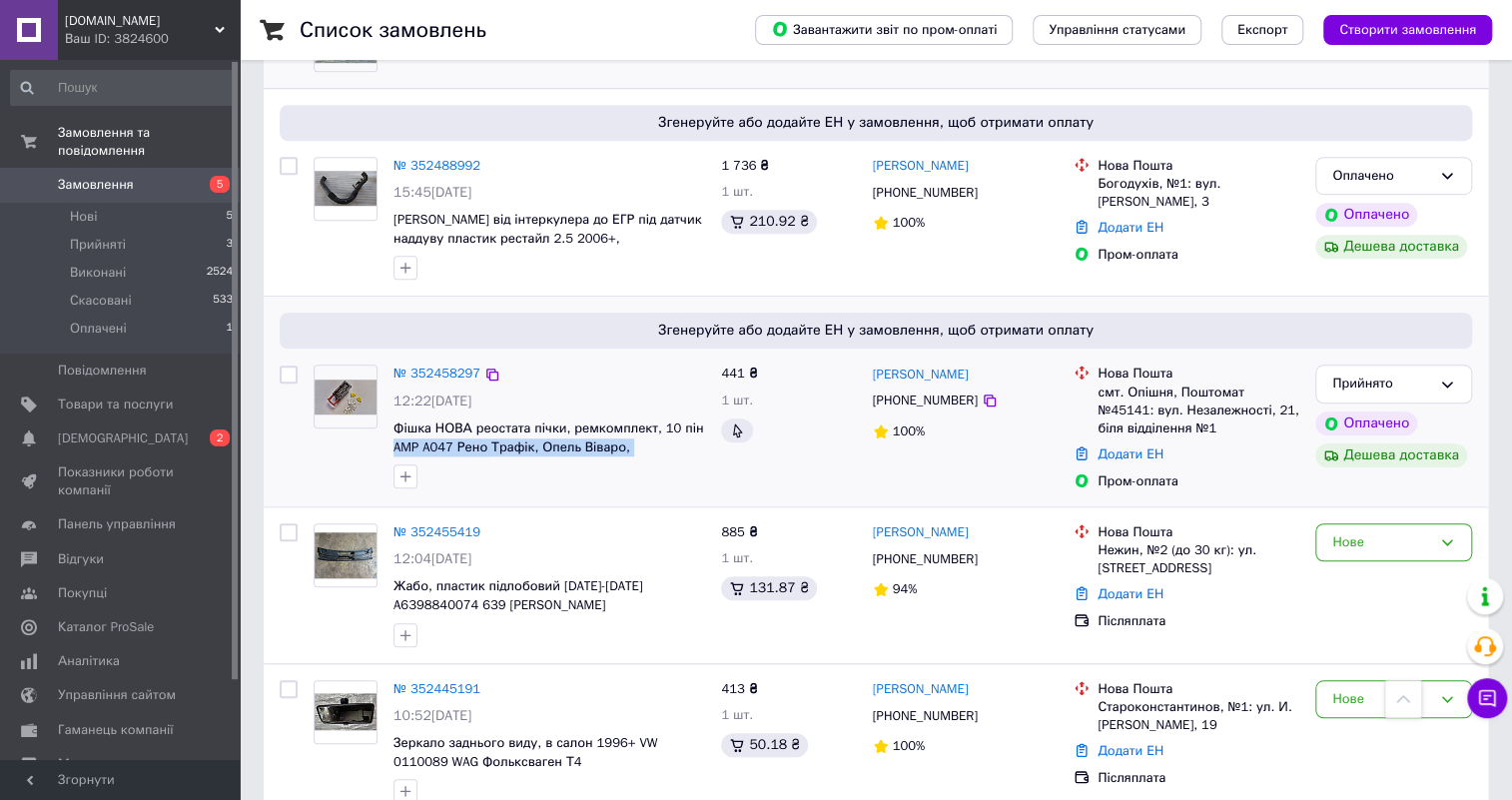 drag, startPoint x: 529, startPoint y: 452, endPoint x: 387, endPoint y: 441, distance: 142.42542 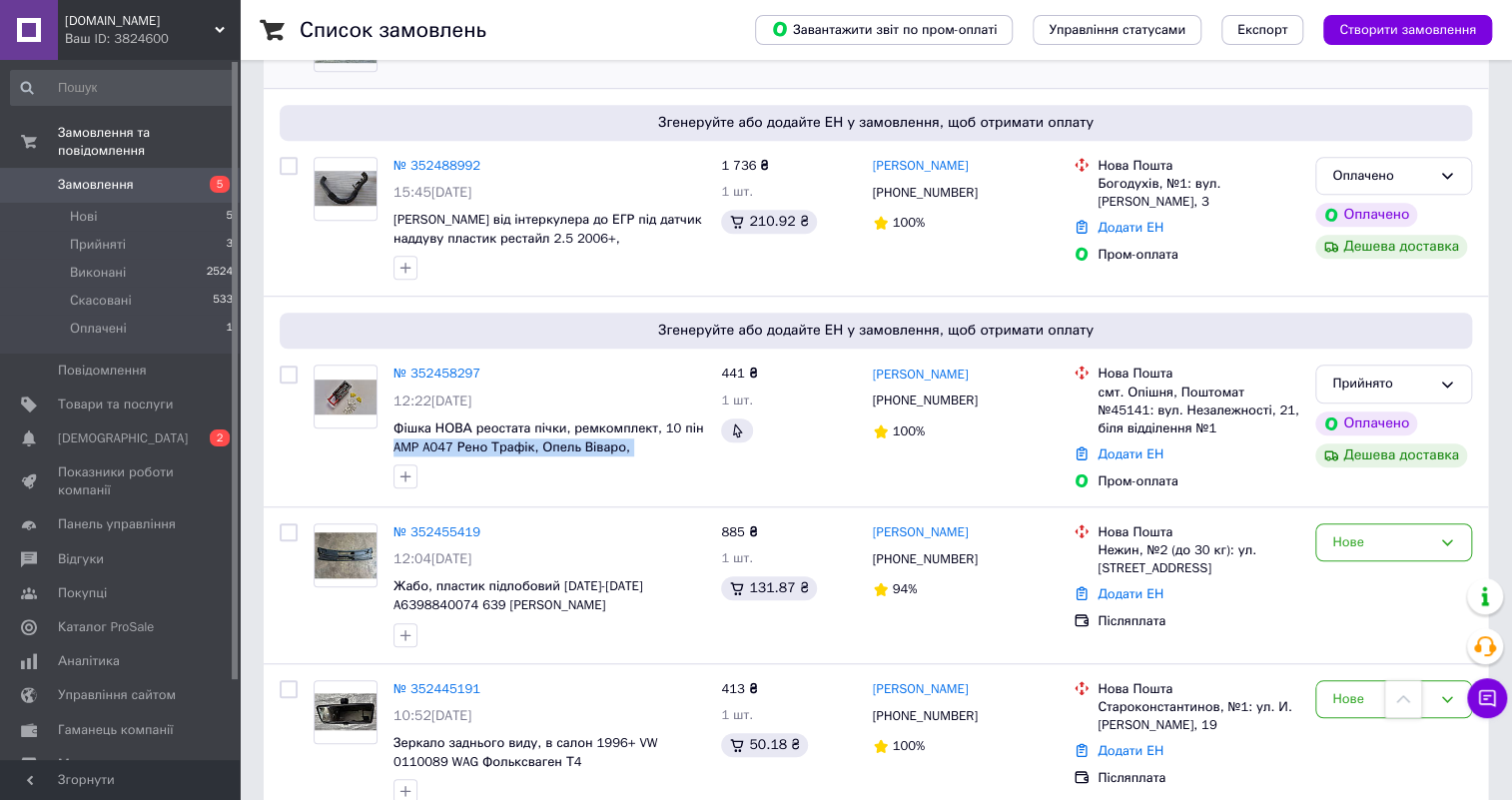 copy on "AMP A047 Рено Трафік, Опель Віваро, Ніссан Прімастар" 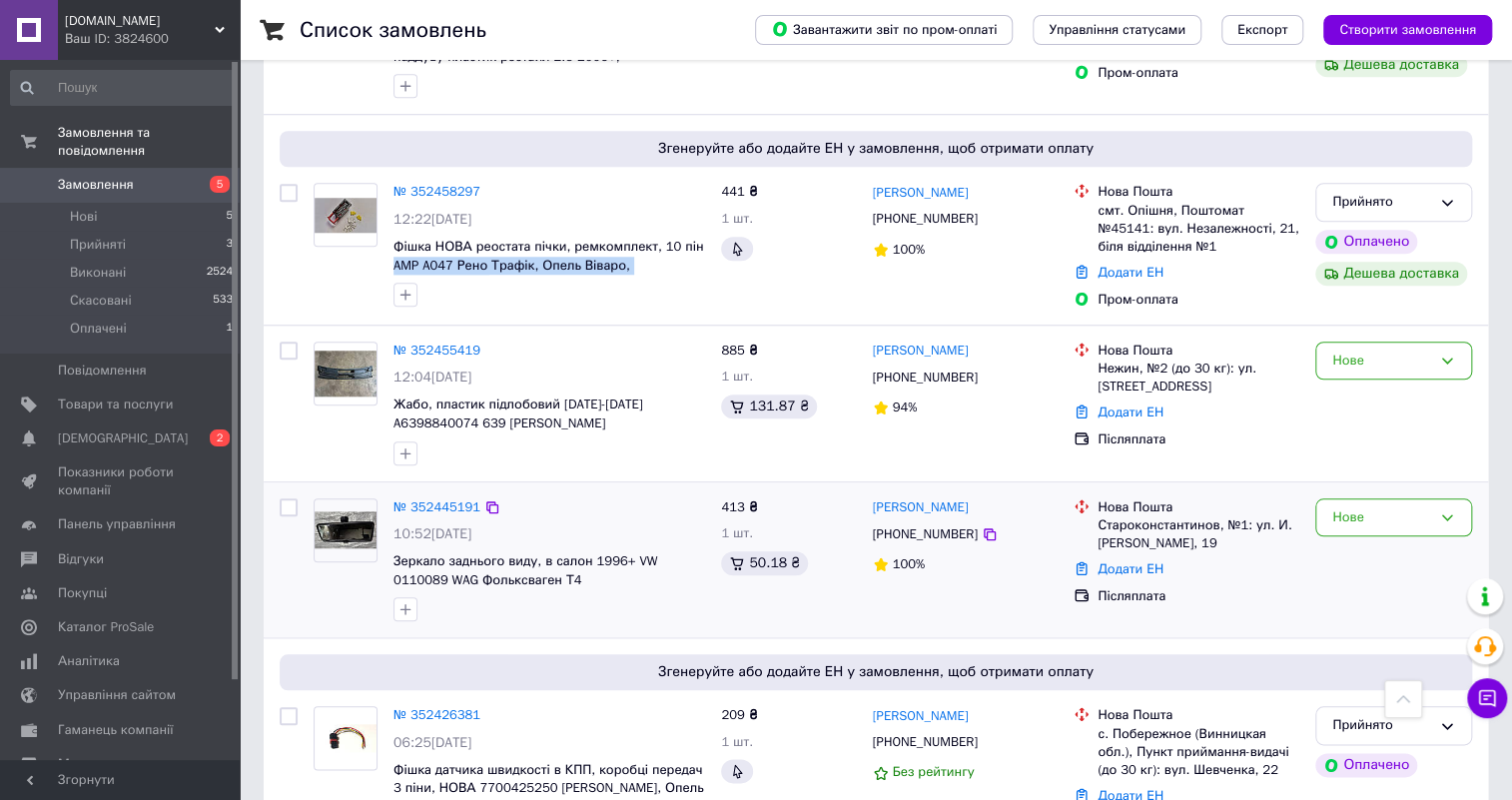 scroll, scrollTop: 1180, scrollLeft: 0, axis: vertical 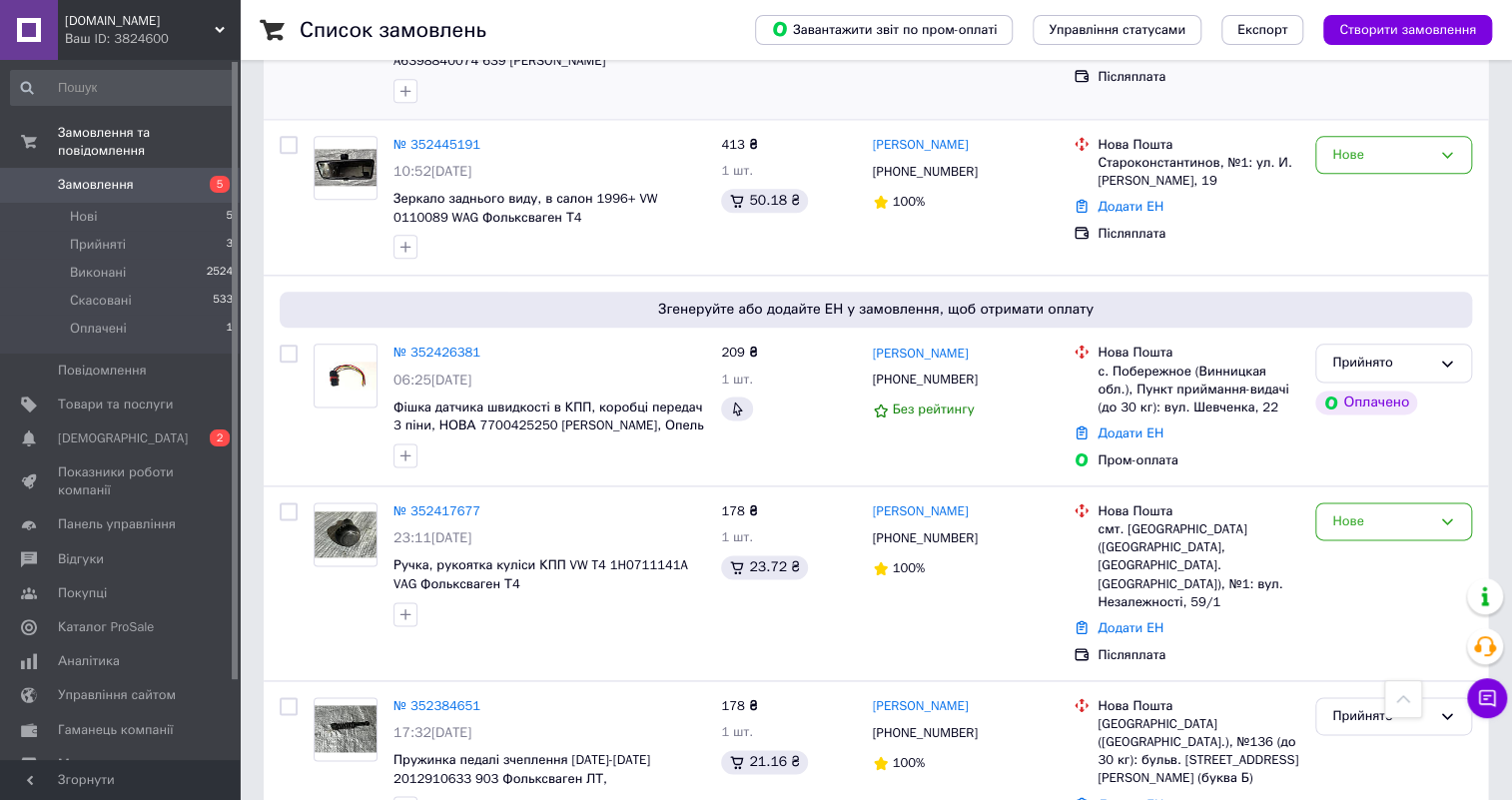 click at bounding box center [549, 91] 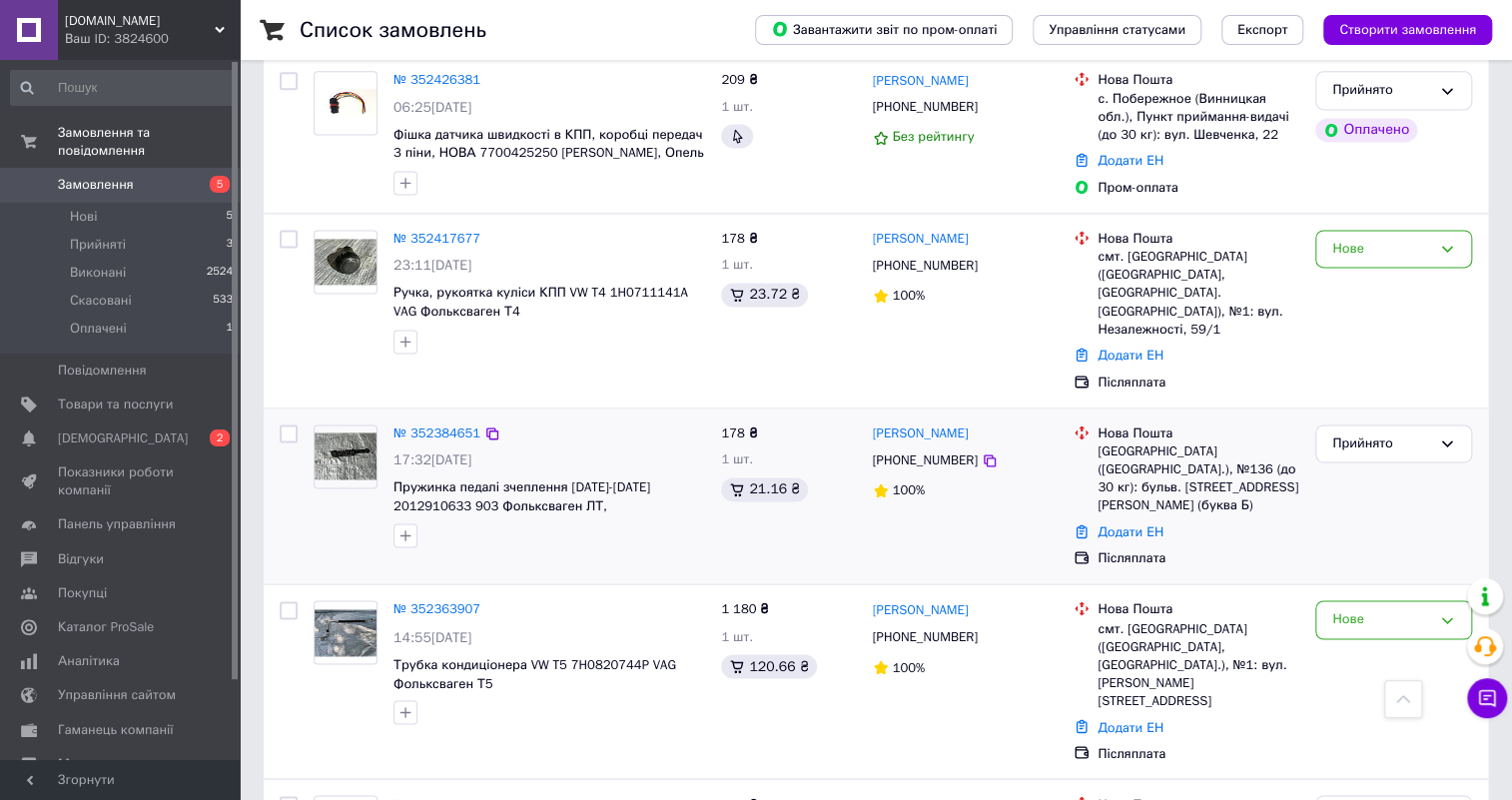 scroll, scrollTop: 1816, scrollLeft: 0, axis: vertical 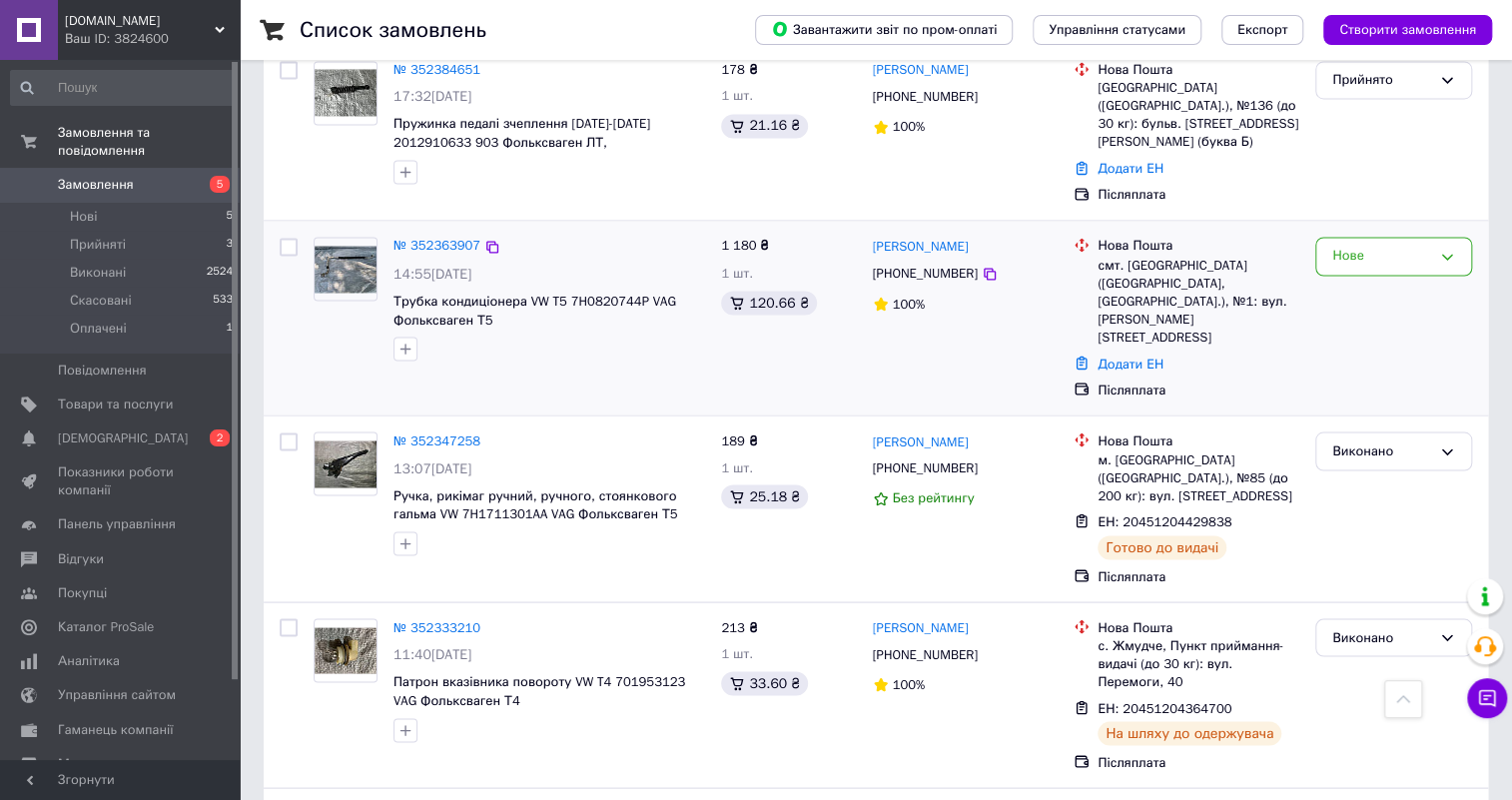 click on "№ 352363907 14:55, 12.07.2025 Трубка кондиціонера VW T5 7H0820744P VAG Фольксваген Т5" at bounding box center [509, 318] 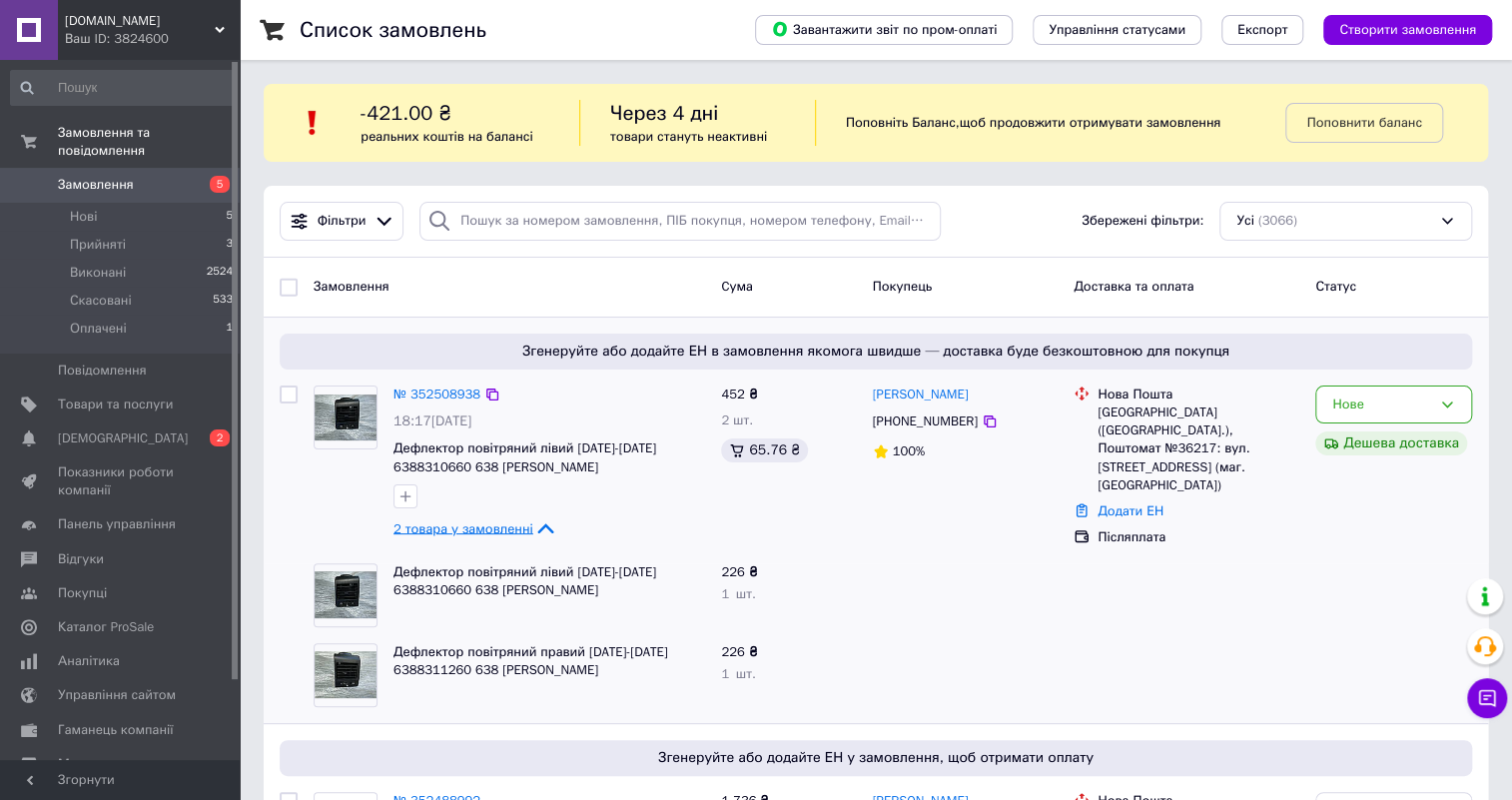 scroll, scrollTop: 363, scrollLeft: 0, axis: vertical 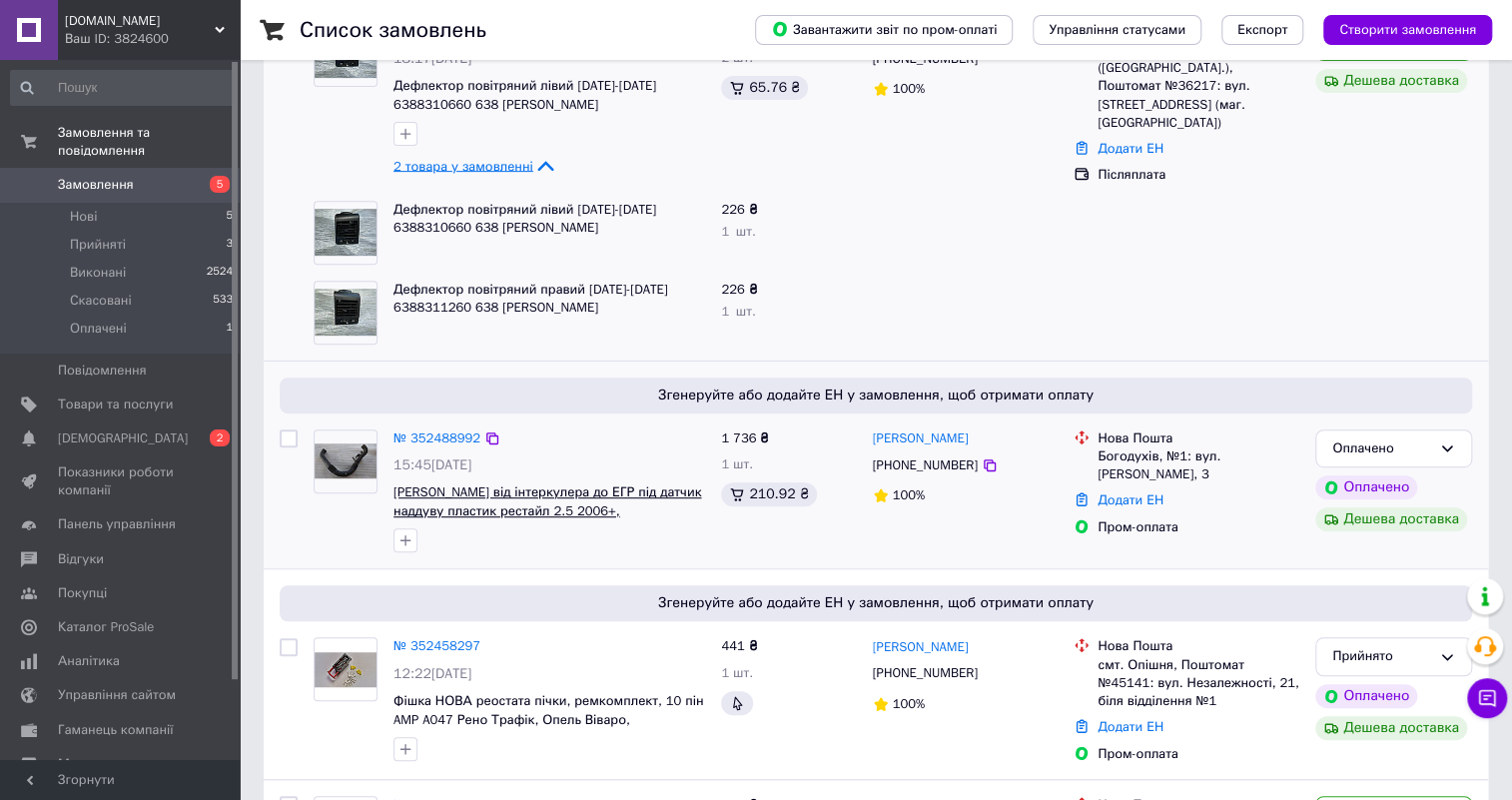 click on "[PERSON_NAME] від інтеркулера до ЕГР під датчик наддуву пластик рестайл 2.5 2006+, 8200829441, 93861661," at bounding box center [547, 510] 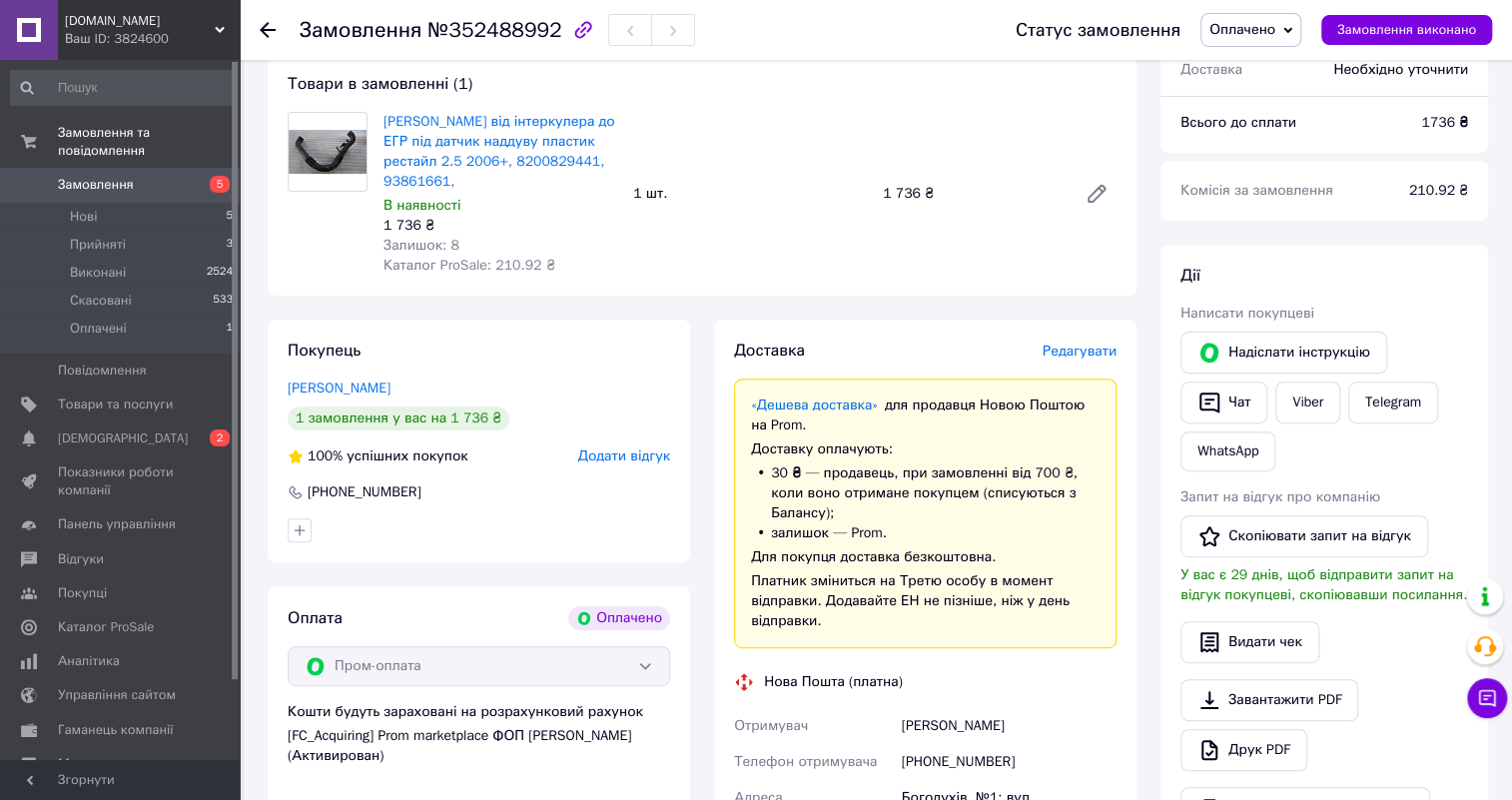 scroll, scrollTop: 363, scrollLeft: 0, axis: vertical 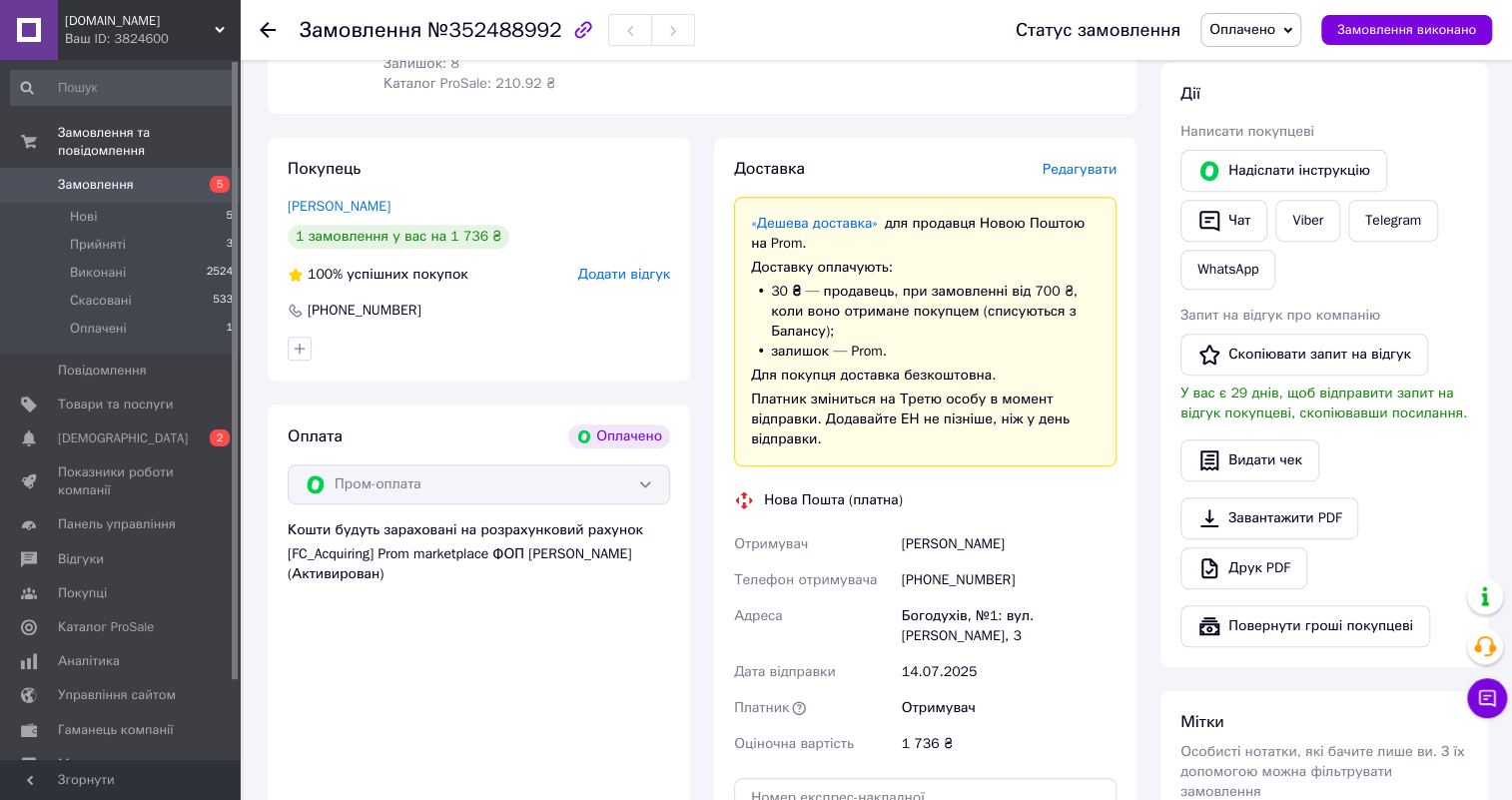 click on "Замовлення з додатку Оплачено Дешева доставка 13.07.2025 | 15:45 Товари в замовленні (1) Патрубок від інтеркулера до ЕГР під датчик наддуву пластик рестайл 2.5 2006+, 8200829441, 93861661, В наявності 1 736 ₴ Залишок: 8 Каталог ProSale: 210.92 ₴  1 шт. 1 736 ₴ Покупець Мейлах Дмитро 1 замовлення у вас на 1 736 ₴ 100%   успішних покупок Додати відгук +380930776197 Оплата Оплачено Пром-оплата Кошти будуть зараховані на розрахунковий рахунок [FC_Acquiring] Prom marketplace ФОП Мухльо Олег Олександрович (Активирован) Доставка Редагувати «Дешева доставка»   для продавця Новою Поштою на Prom. Доставку оплачують: 30 ₴   <" at bounding box center (702, 498) 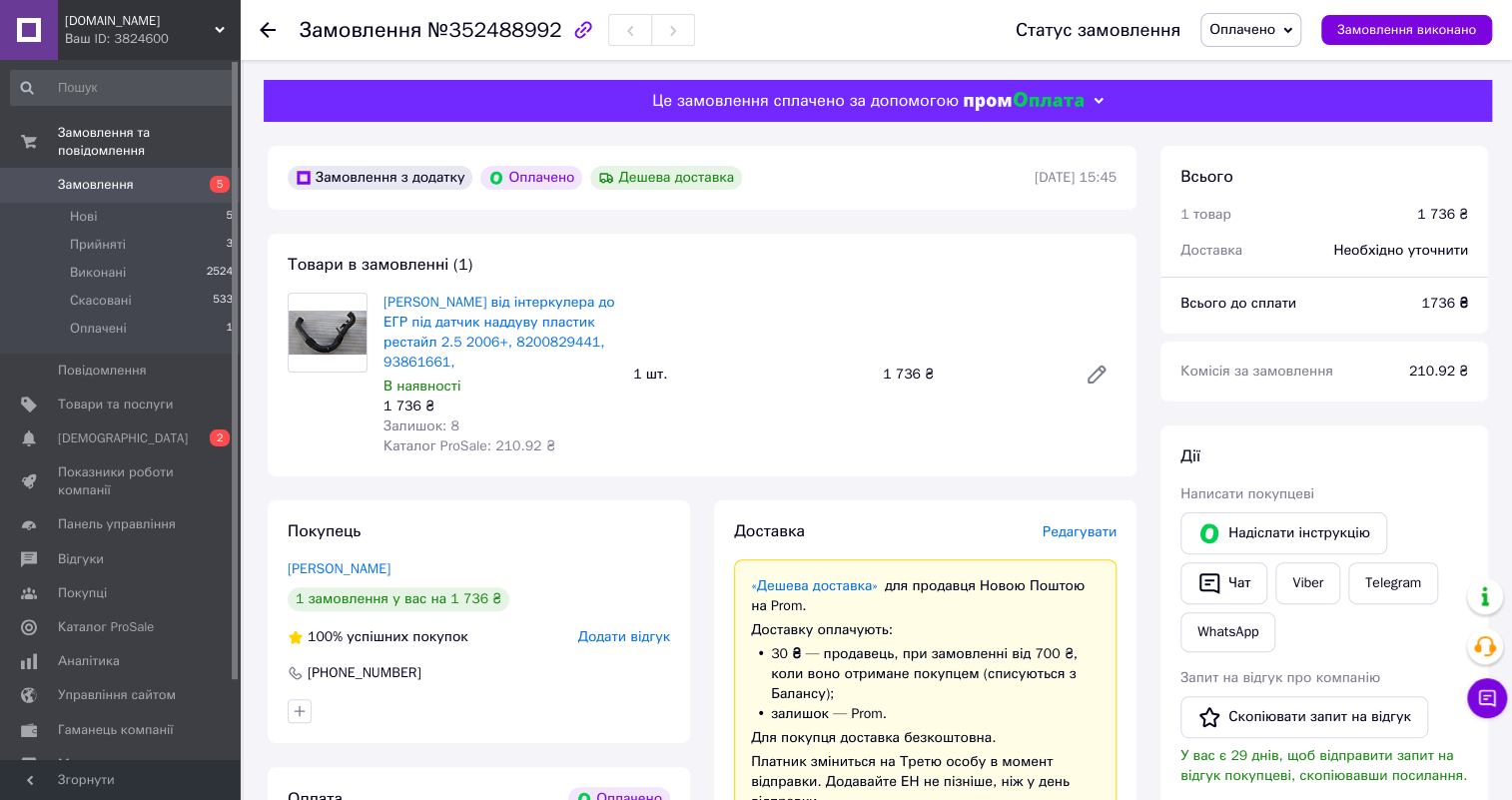 scroll, scrollTop: 363, scrollLeft: 0, axis: vertical 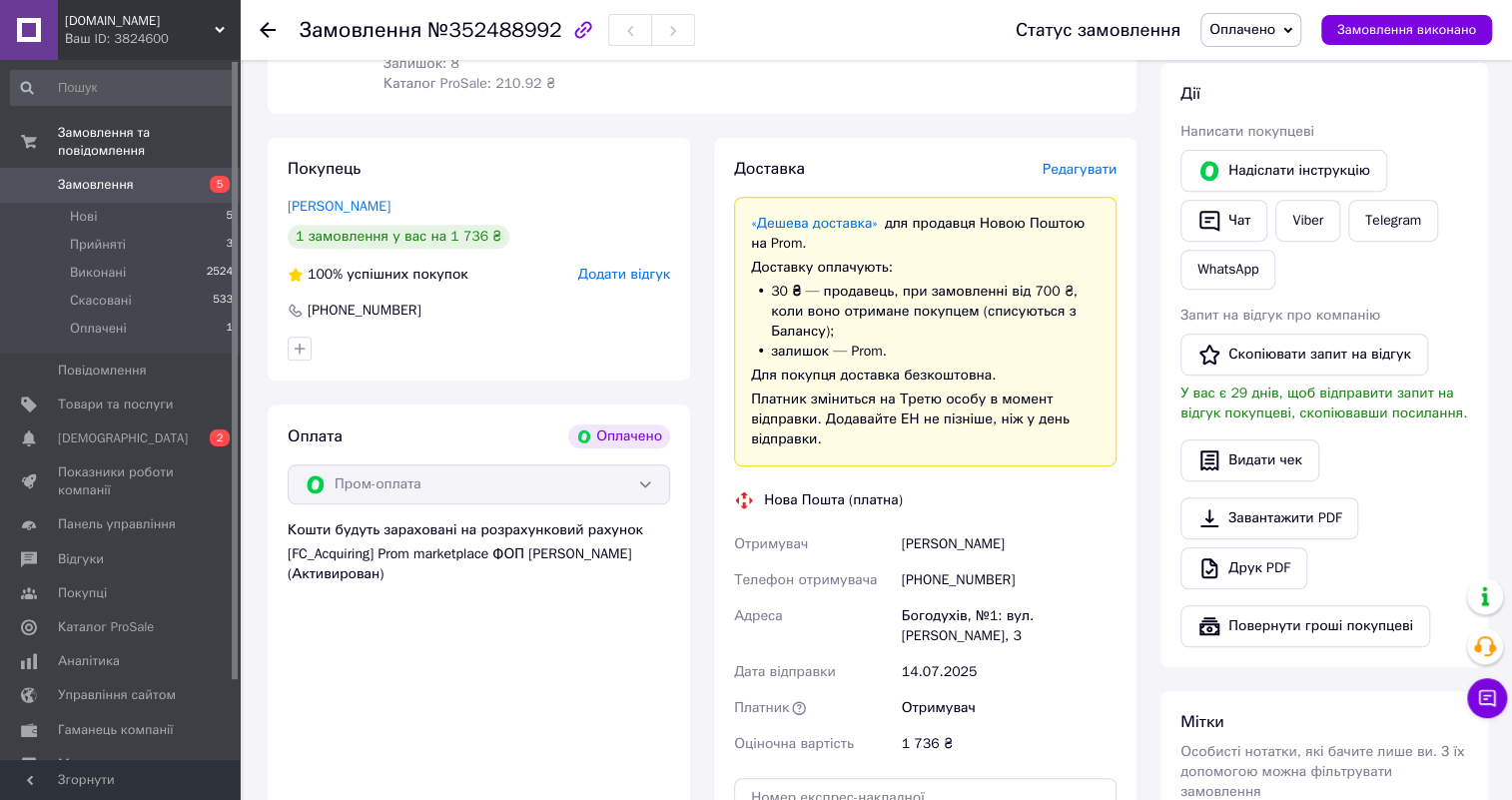 click on "Покупець Мейлах Дмитро 1 замовлення у вас на 1 736 ₴ 100%   успішних покупок Додати відгук +380930776197" at bounding box center [478, 259] 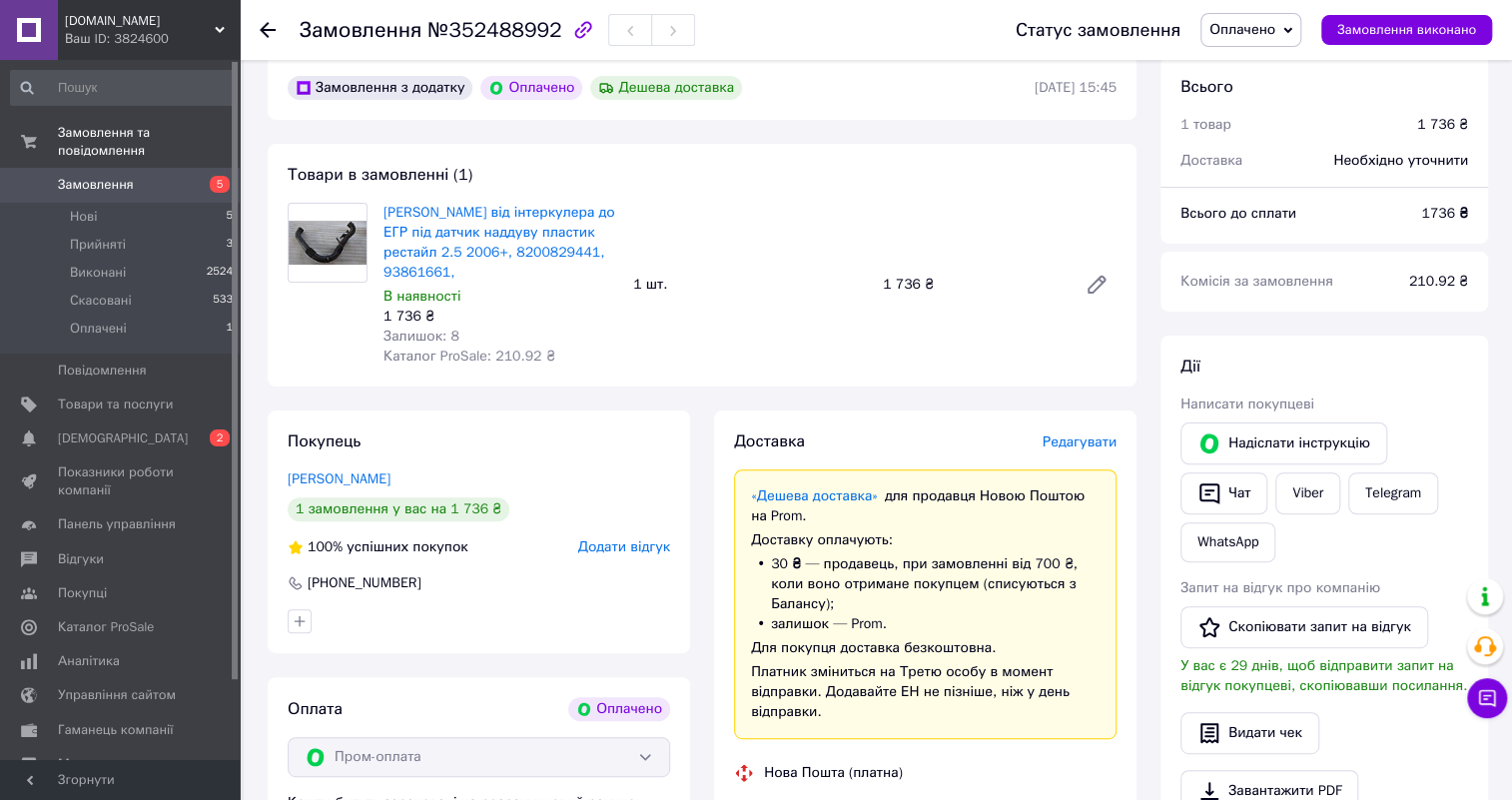 scroll, scrollTop: 0, scrollLeft: 0, axis: both 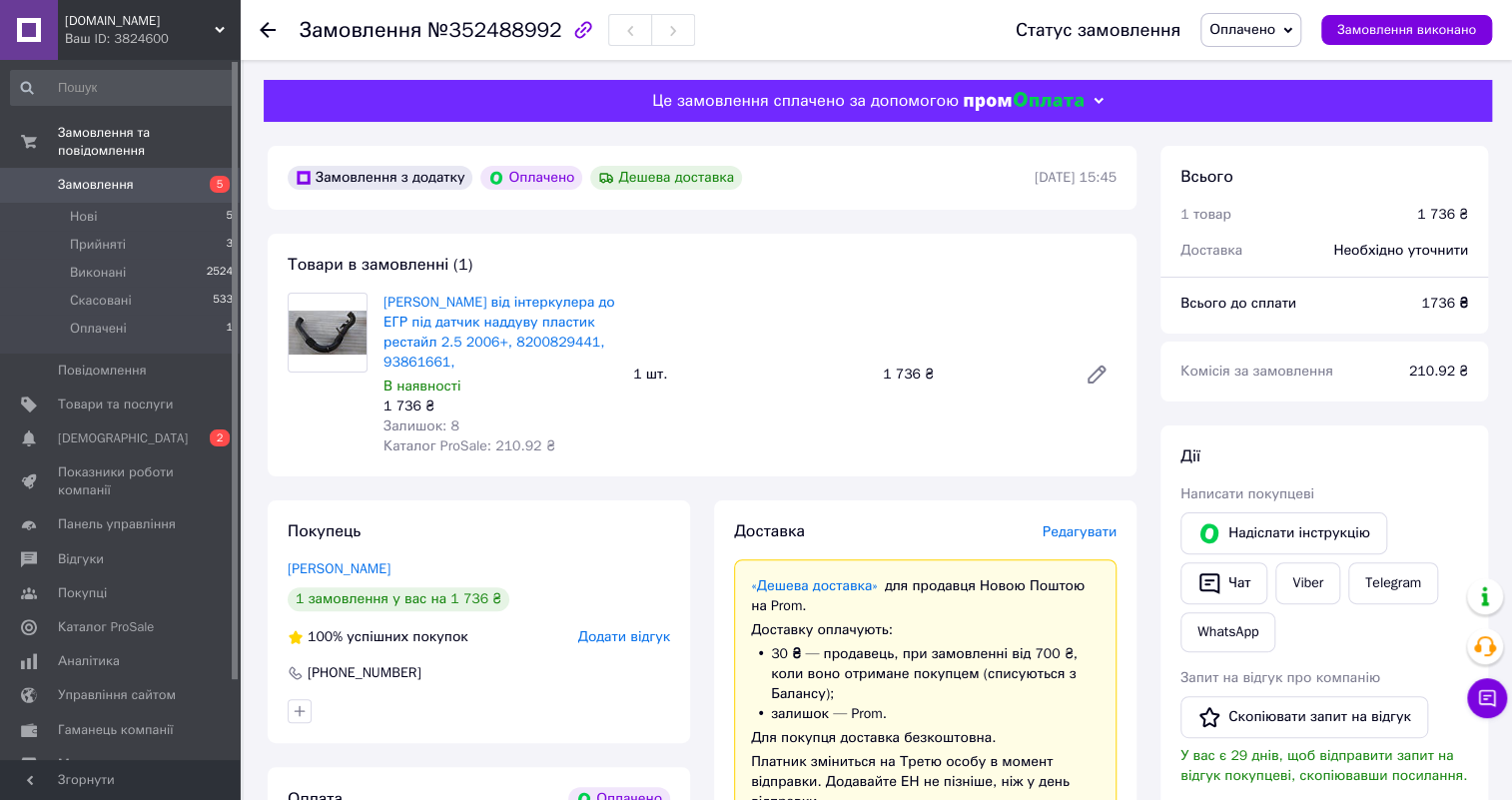 click on "Оплачено" at bounding box center [1250, 30] 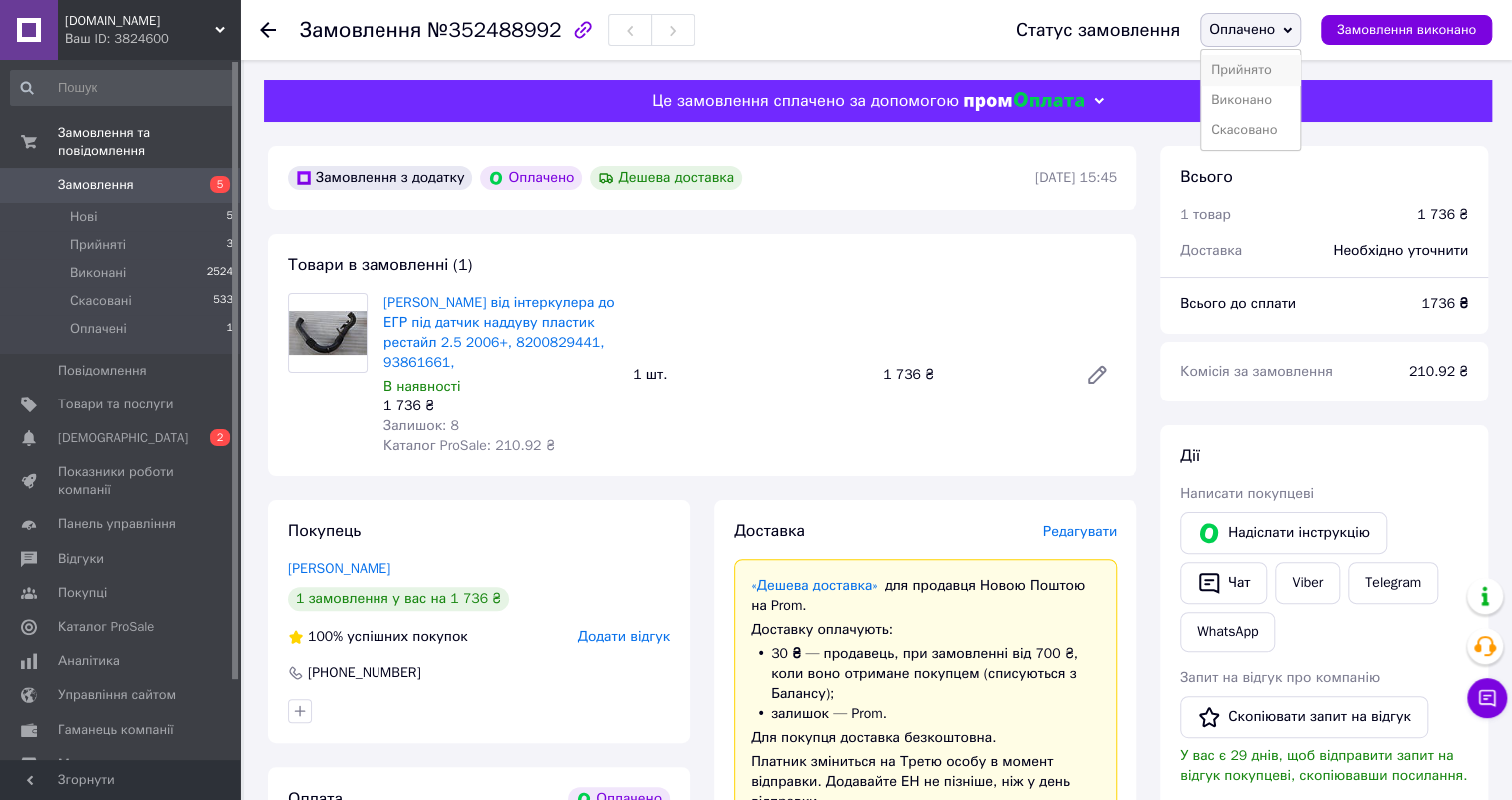 click on "Прийнято" at bounding box center [1250, 70] 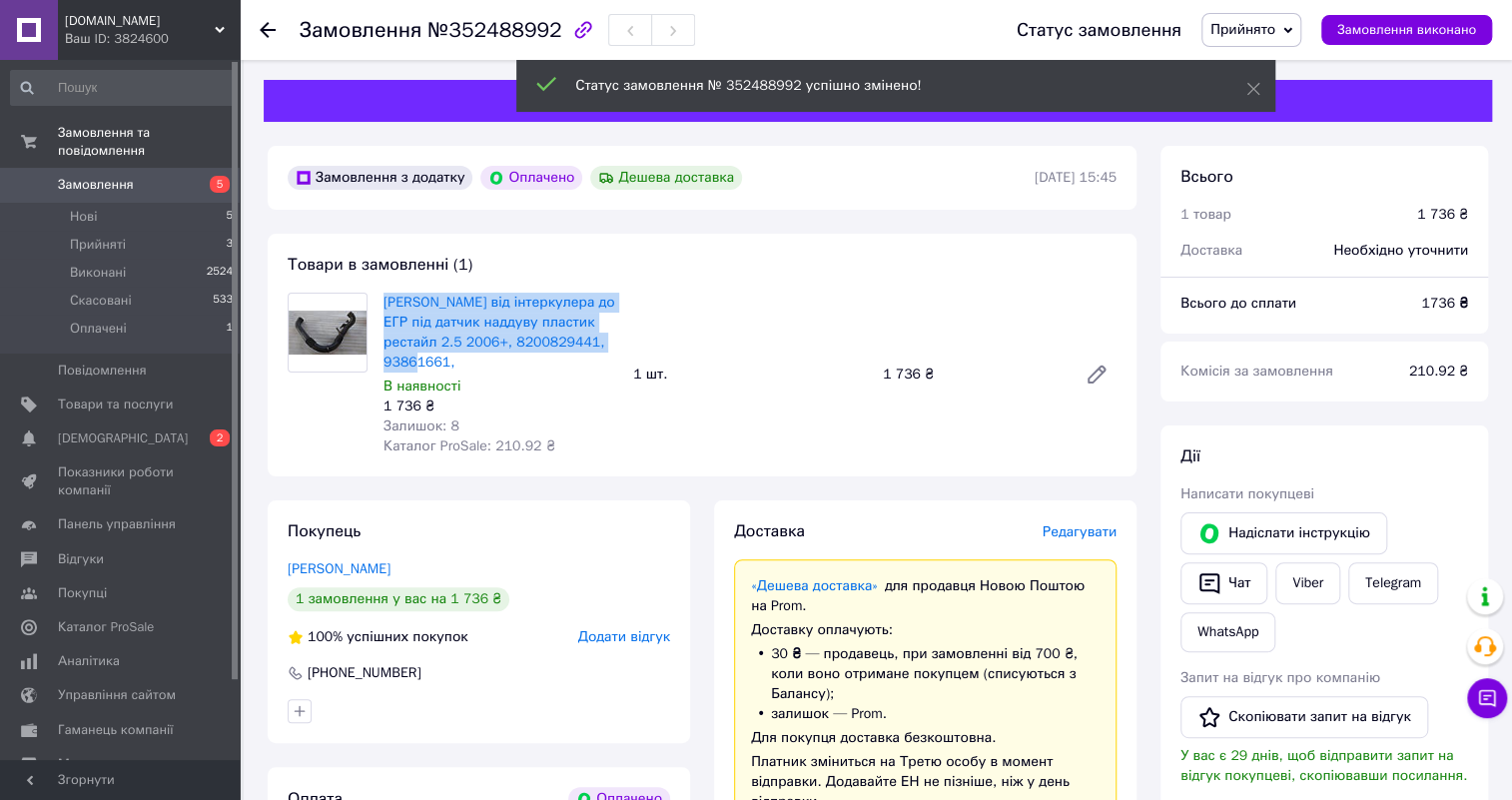 drag, startPoint x: 376, startPoint y: 288, endPoint x: 592, endPoint y: 346, distance: 223.65151 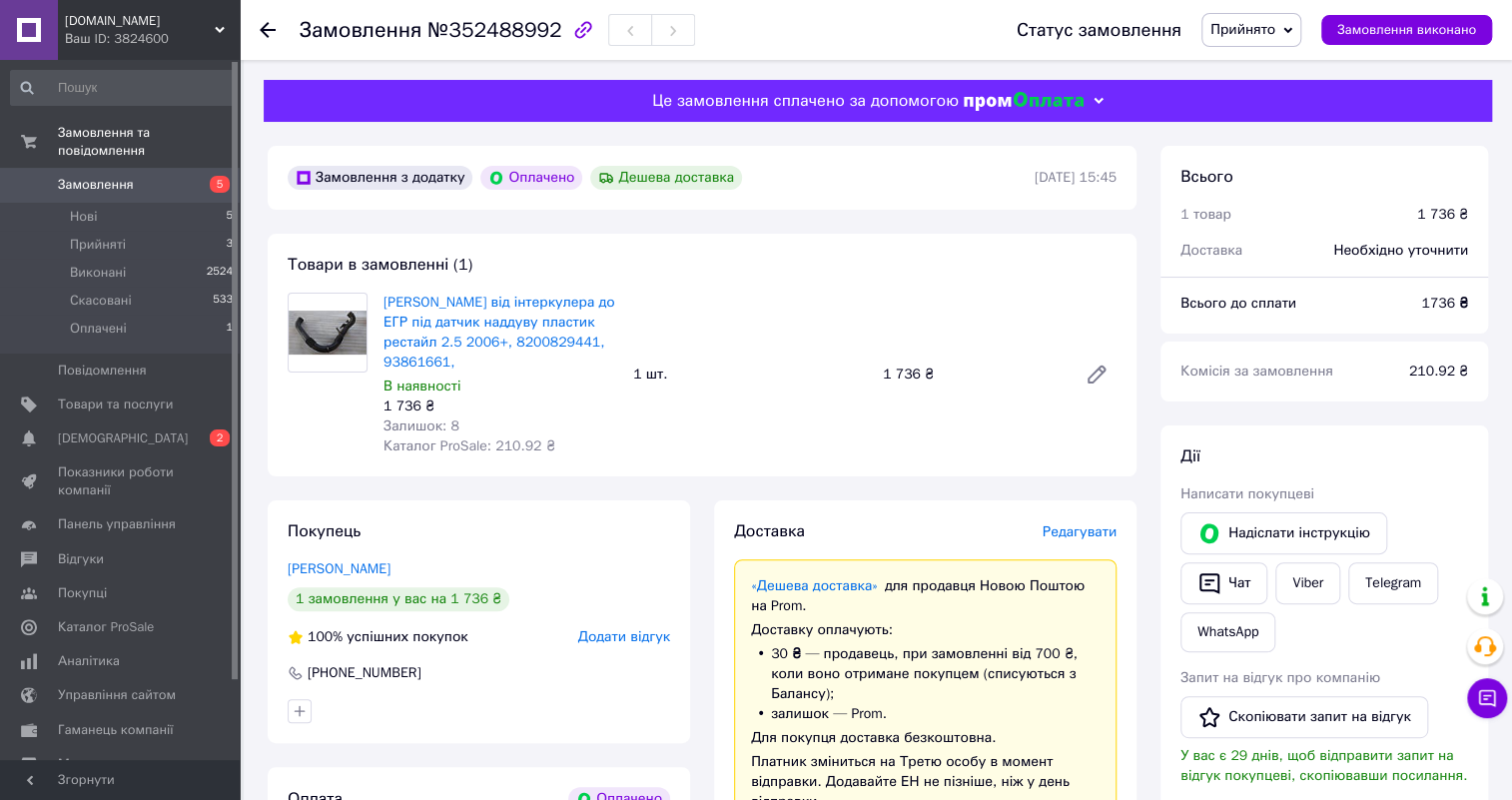 drag, startPoint x: 543, startPoint y: 239, endPoint x: 630, endPoint y: 340, distance: 133.30416 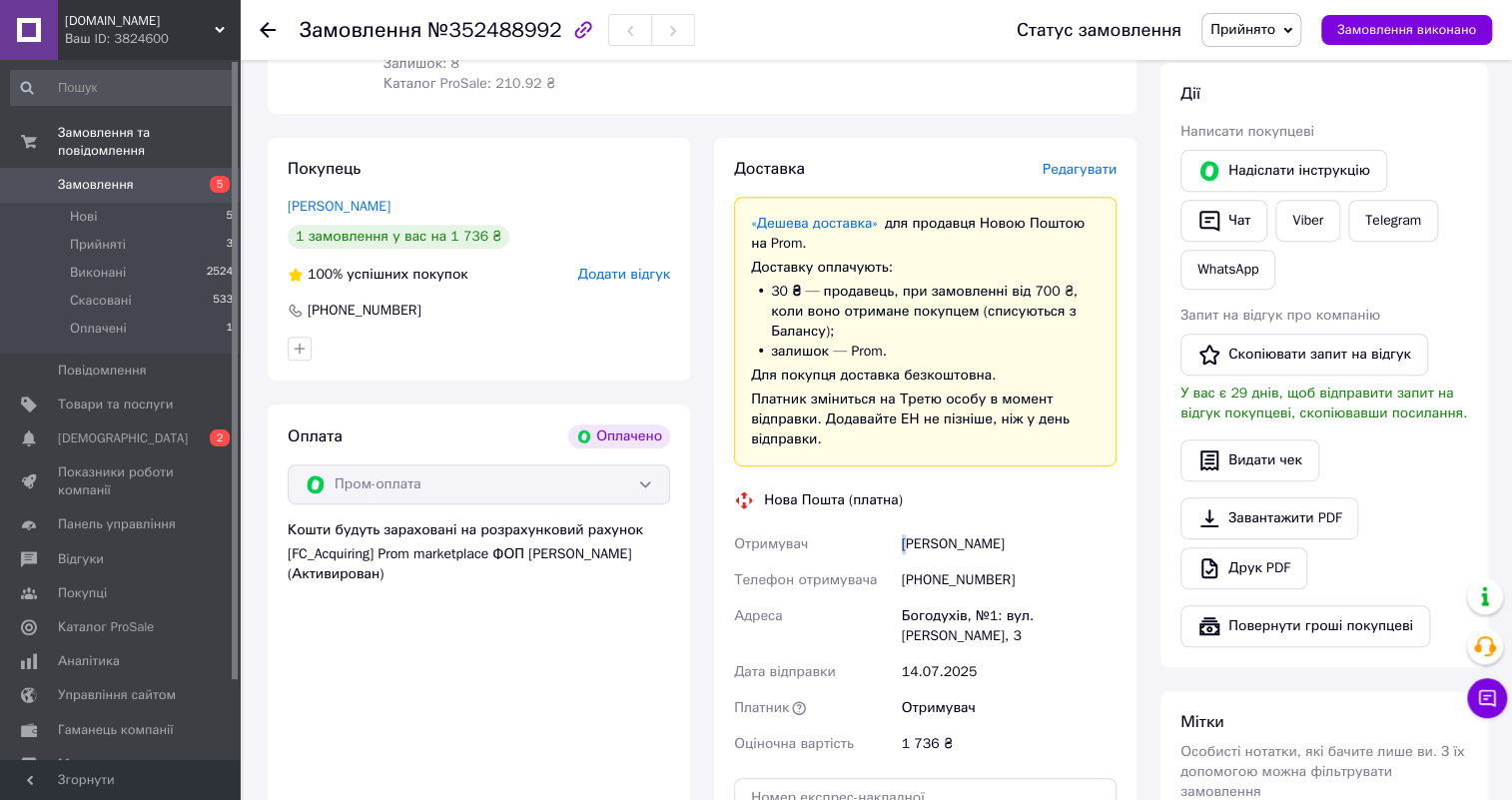 click on "Мейлах Дмитро" at bounding box center (1009, 544) 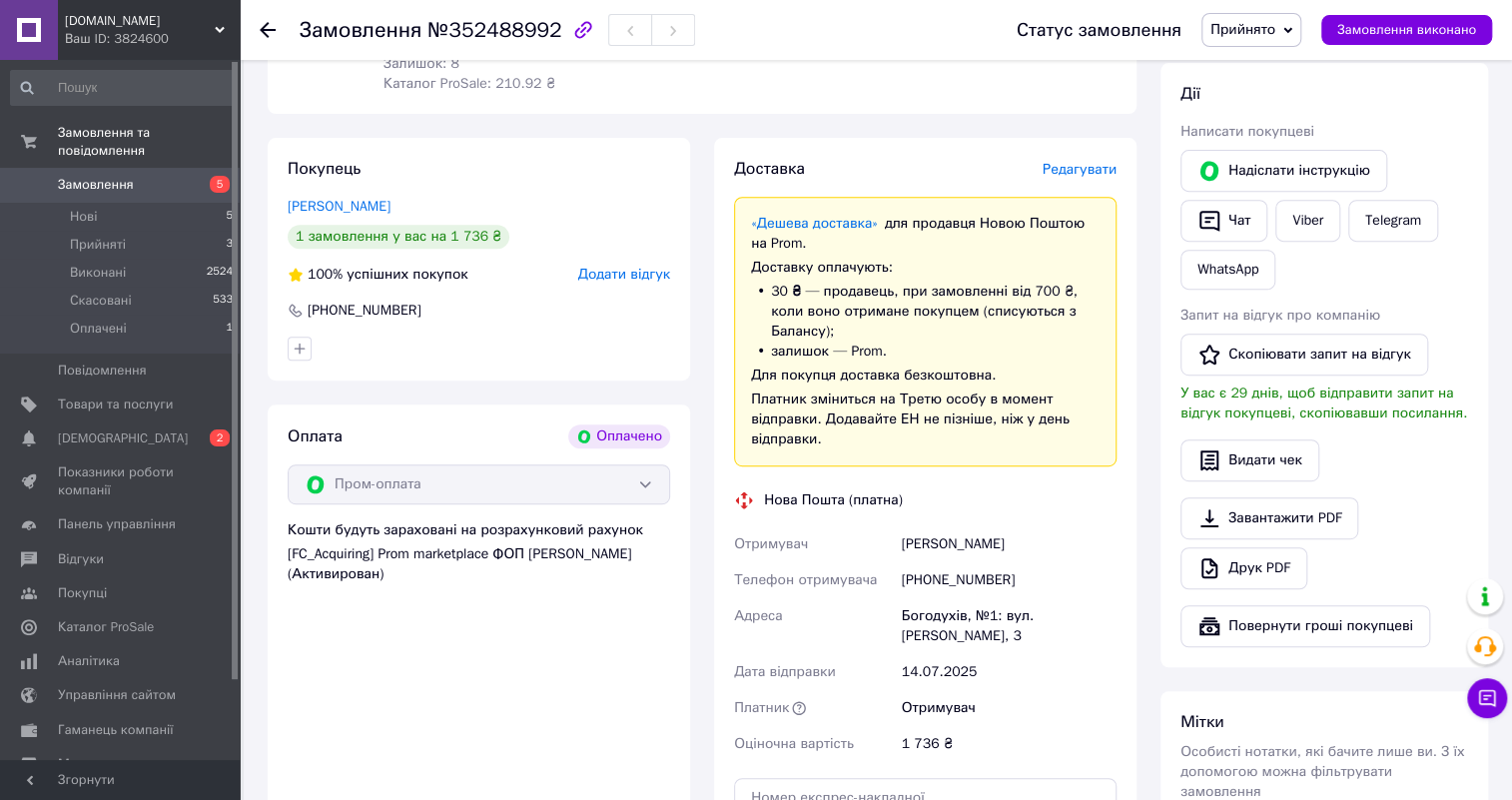 click on "Отримувач" at bounding box center [814, 544] 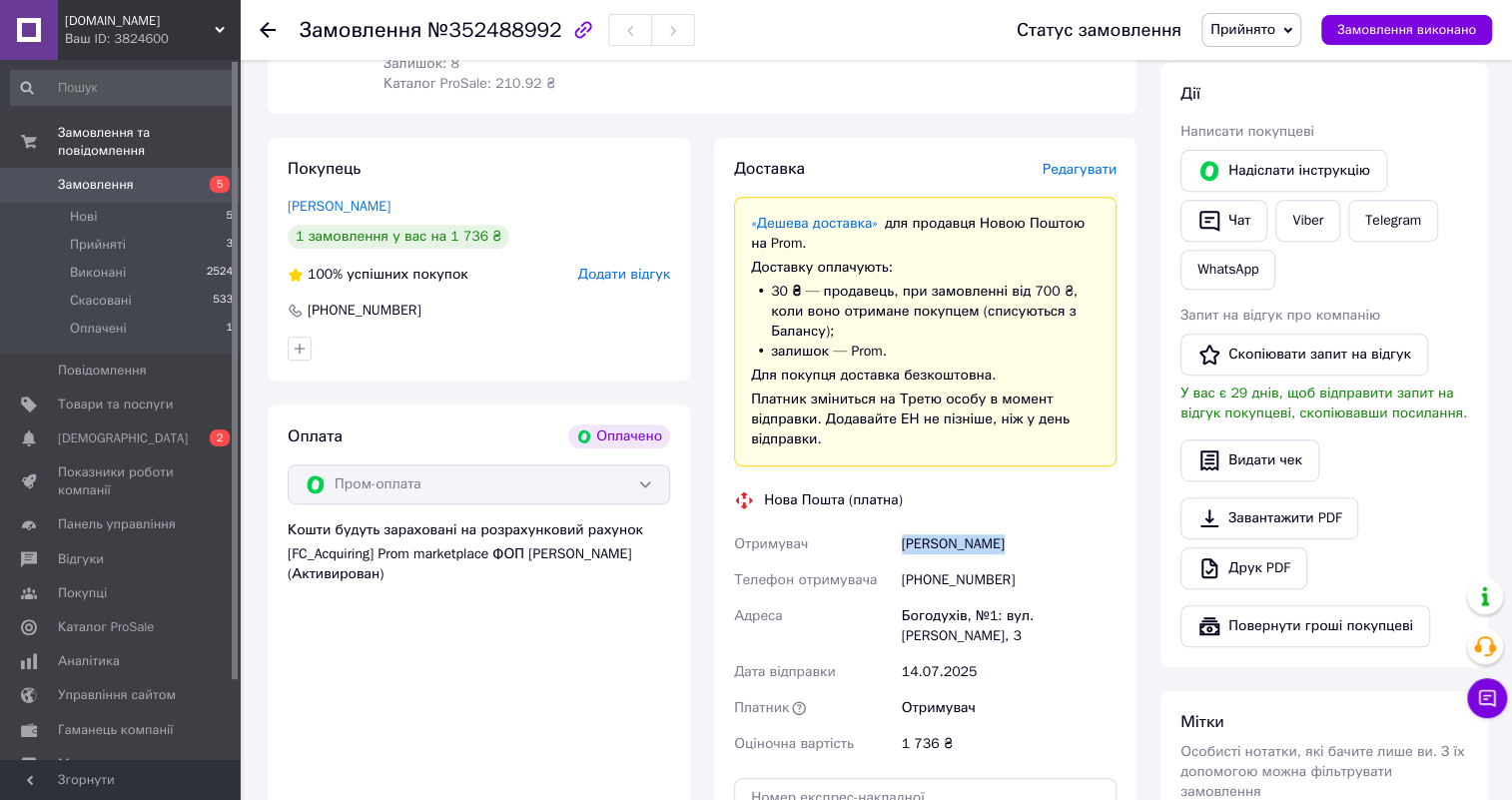 drag, startPoint x: 901, startPoint y: 523, endPoint x: 1044, endPoint y: 526, distance: 143.03147 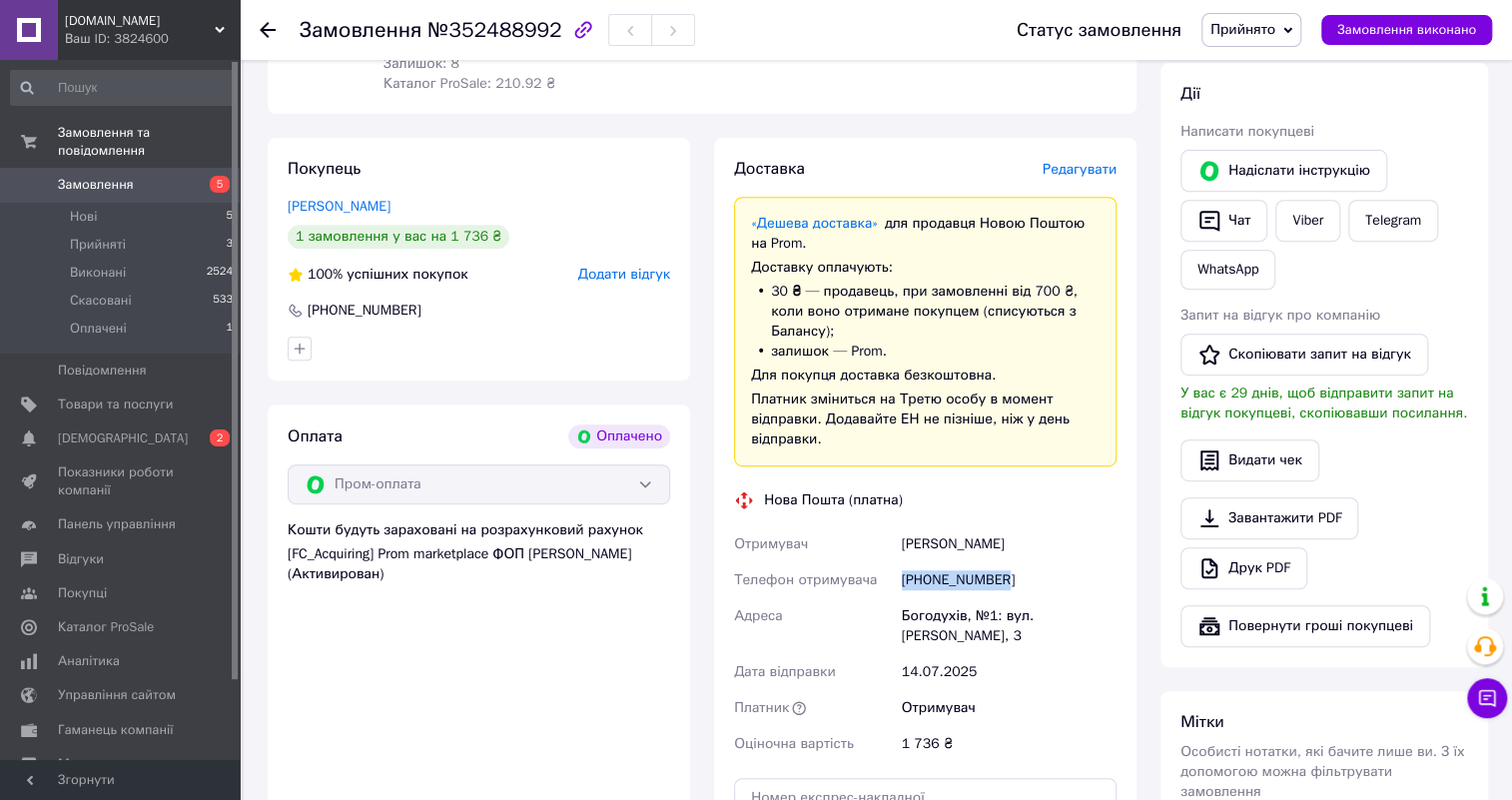 drag, startPoint x: 1021, startPoint y: 554, endPoint x: 871, endPoint y: 554, distance: 150 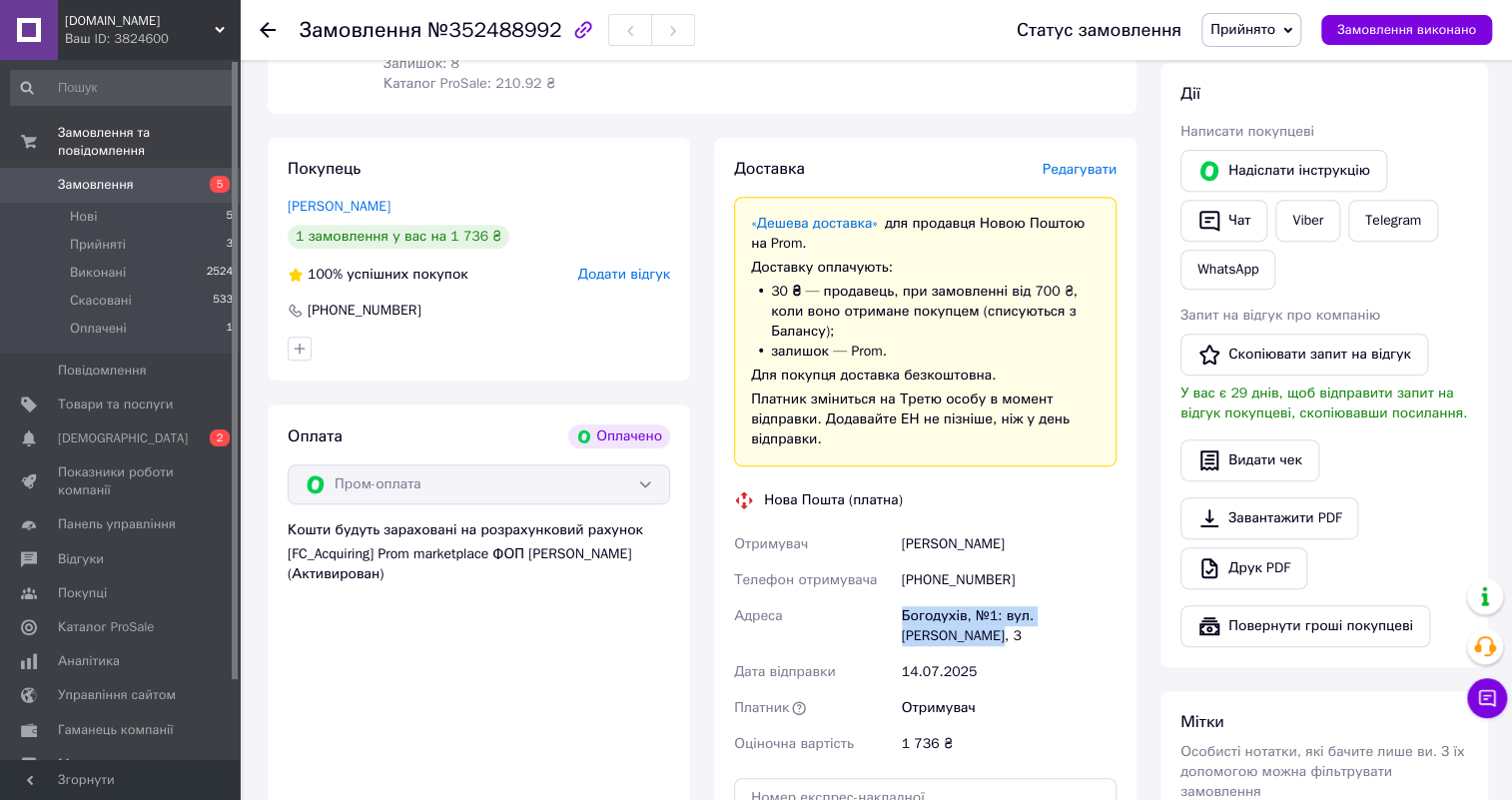 drag, startPoint x: 900, startPoint y: 597, endPoint x: 1129, endPoint y: 598, distance: 229.00218 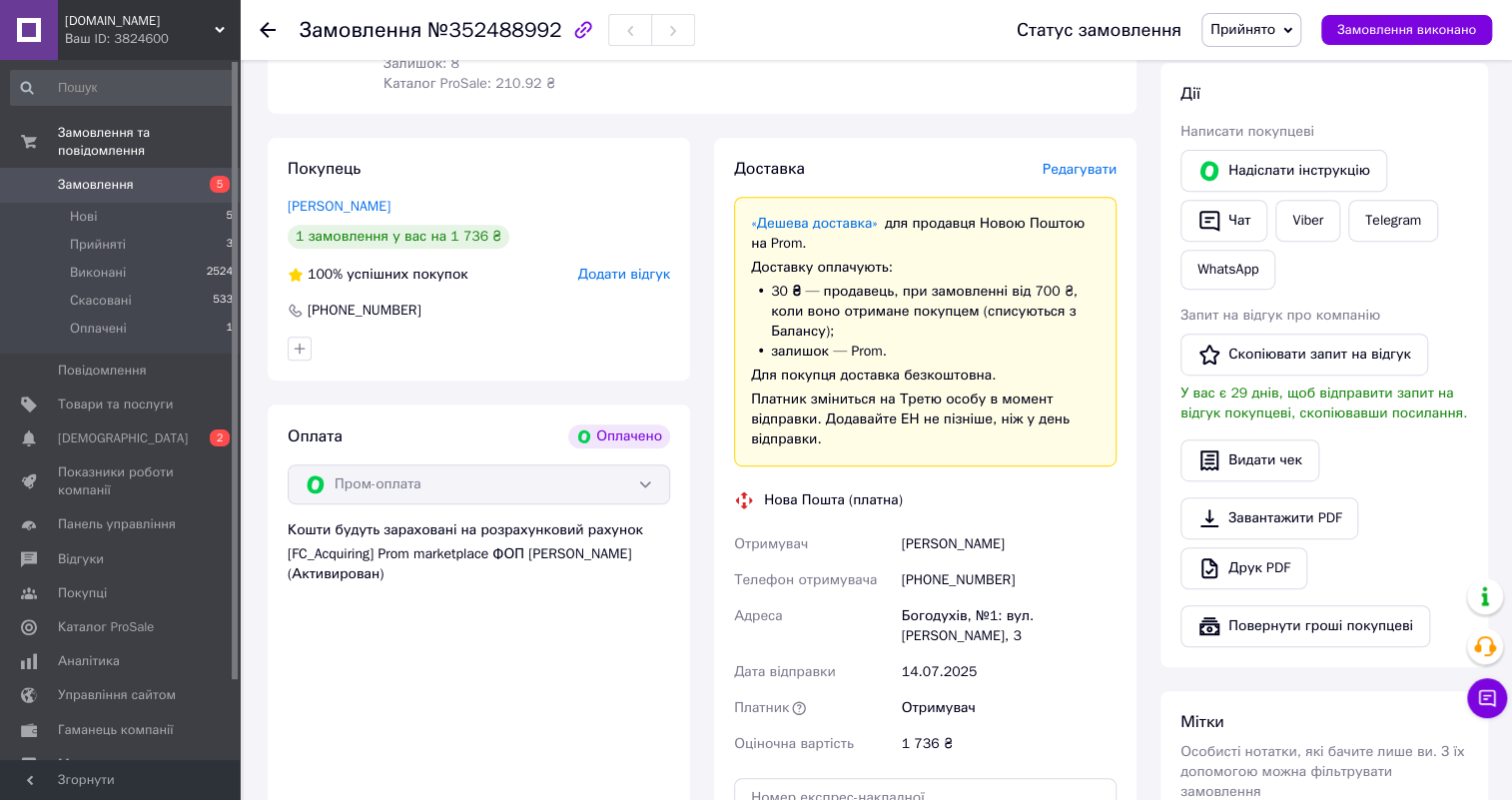click on "Покупець Мейлах Дмитро 1 замовлення у вас на 1 736 ₴ 100%   успішних покупок Додати відгук +380930776197" at bounding box center [478, 259] 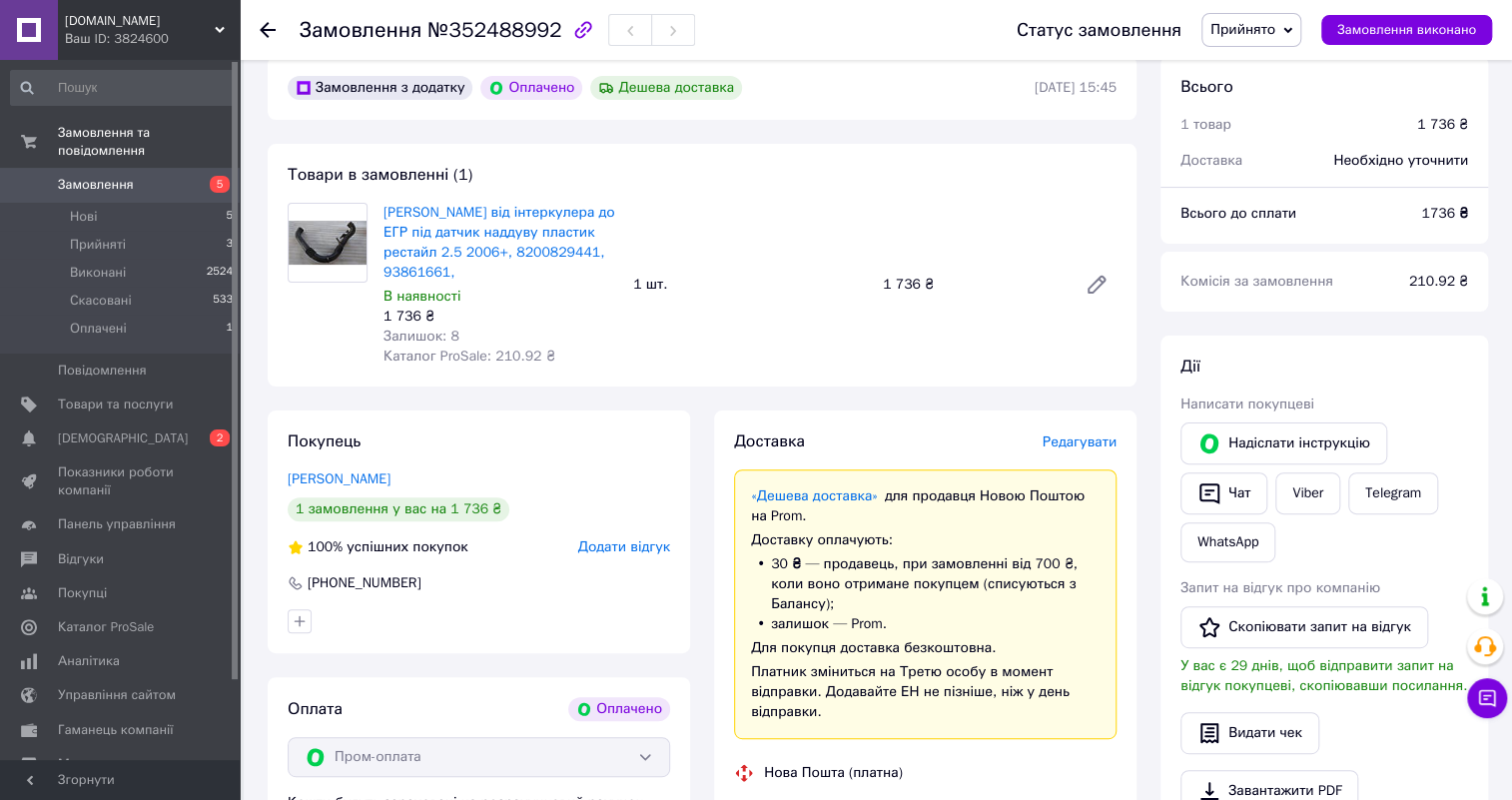 scroll, scrollTop: 0, scrollLeft: 0, axis: both 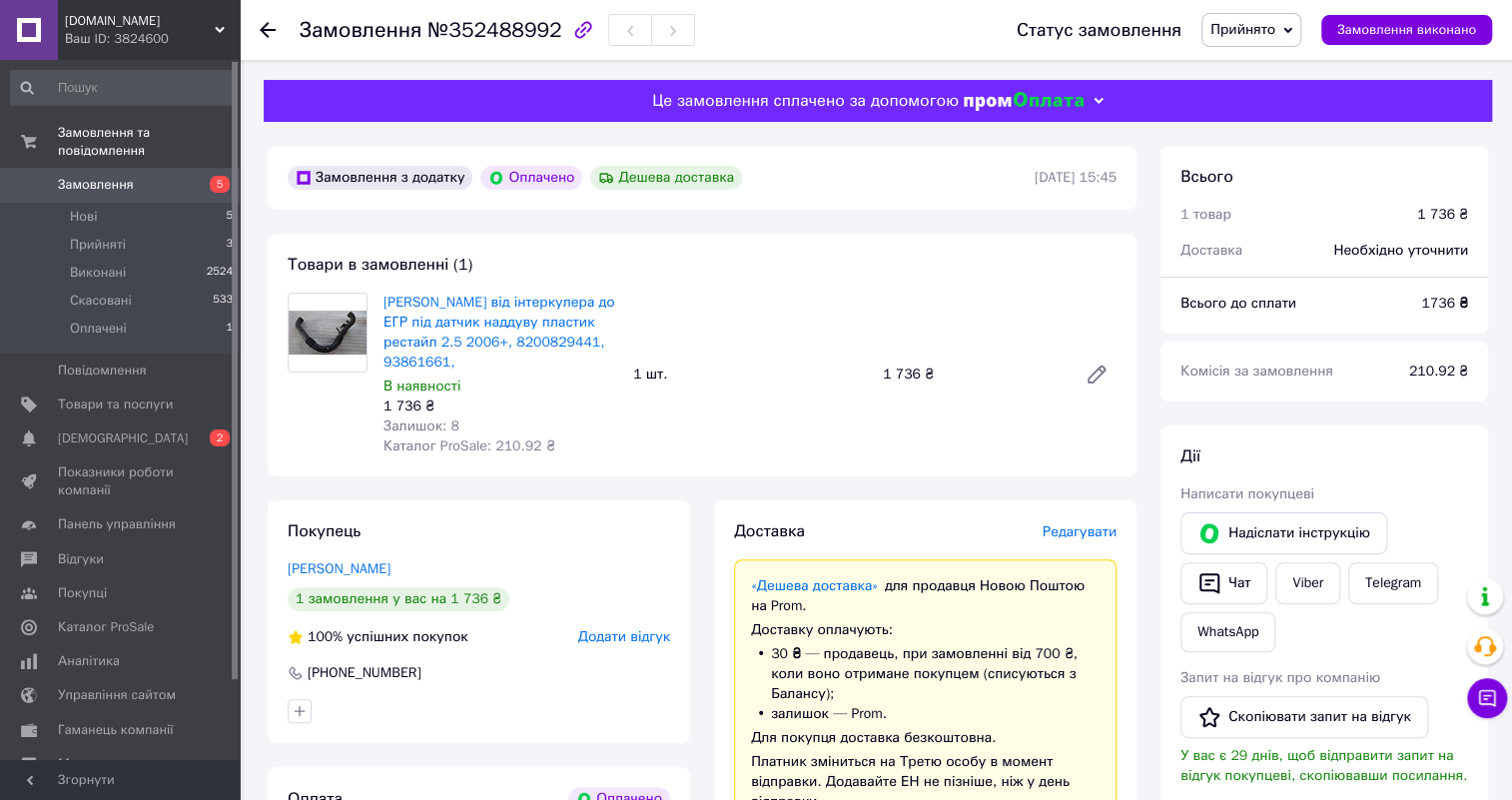 click on "Замовлення" at bounding box center (96, 185) 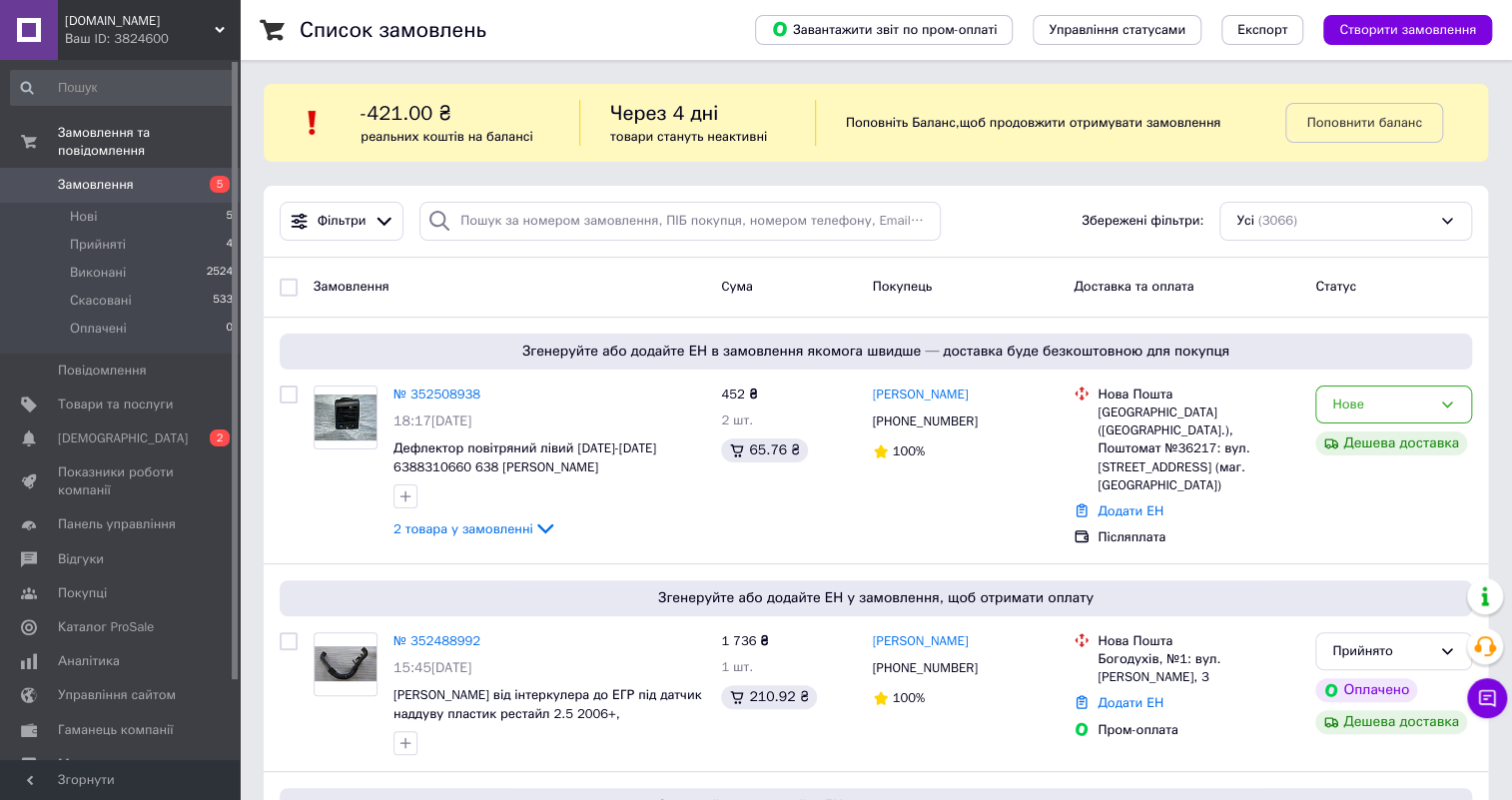 click on "Замовлення" at bounding box center (96, 185) 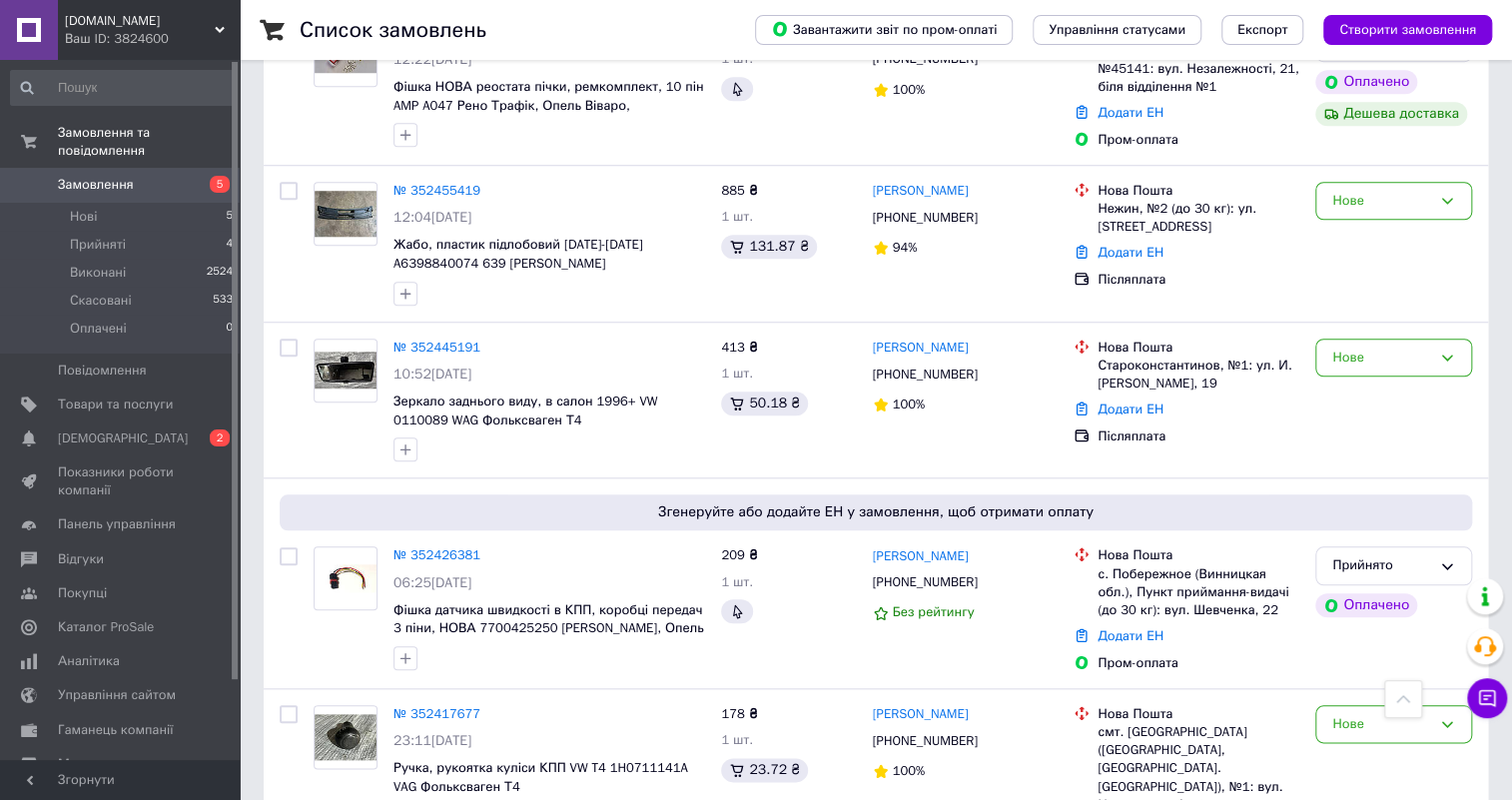 scroll, scrollTop: 453, scrollLeft: 0, axis: vertical 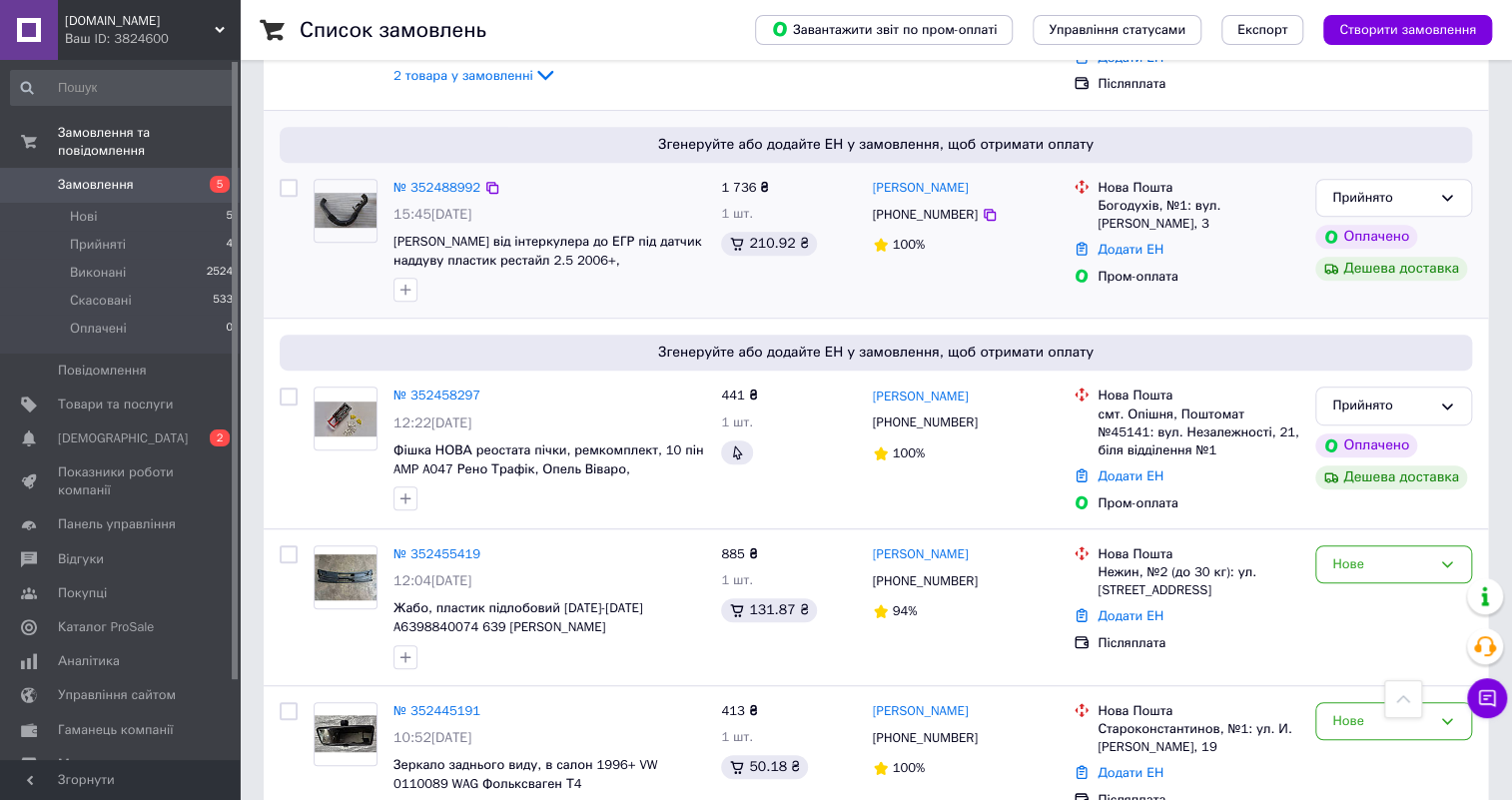 click on "Згенеруйте або додайте ЕН у замовлення, щоб отримати оплату № 352488992 15:45, 13.07.2025 Патрубок від інтеркулера до ЕГР під датчик наддуву пластик рестайл 2.5 2006+, 8200829441, 93861661, 1 736 ₴ 1 шт. 210.92 ₴ Дмитро Мейлах +380930776197 100% Нова Пошта Богодухів, №1: вул. Загорулько, 3 Додати ЕН Пром-оплата Прийнято Оплачено Дешева доставка" at bounding box center [876, 215] 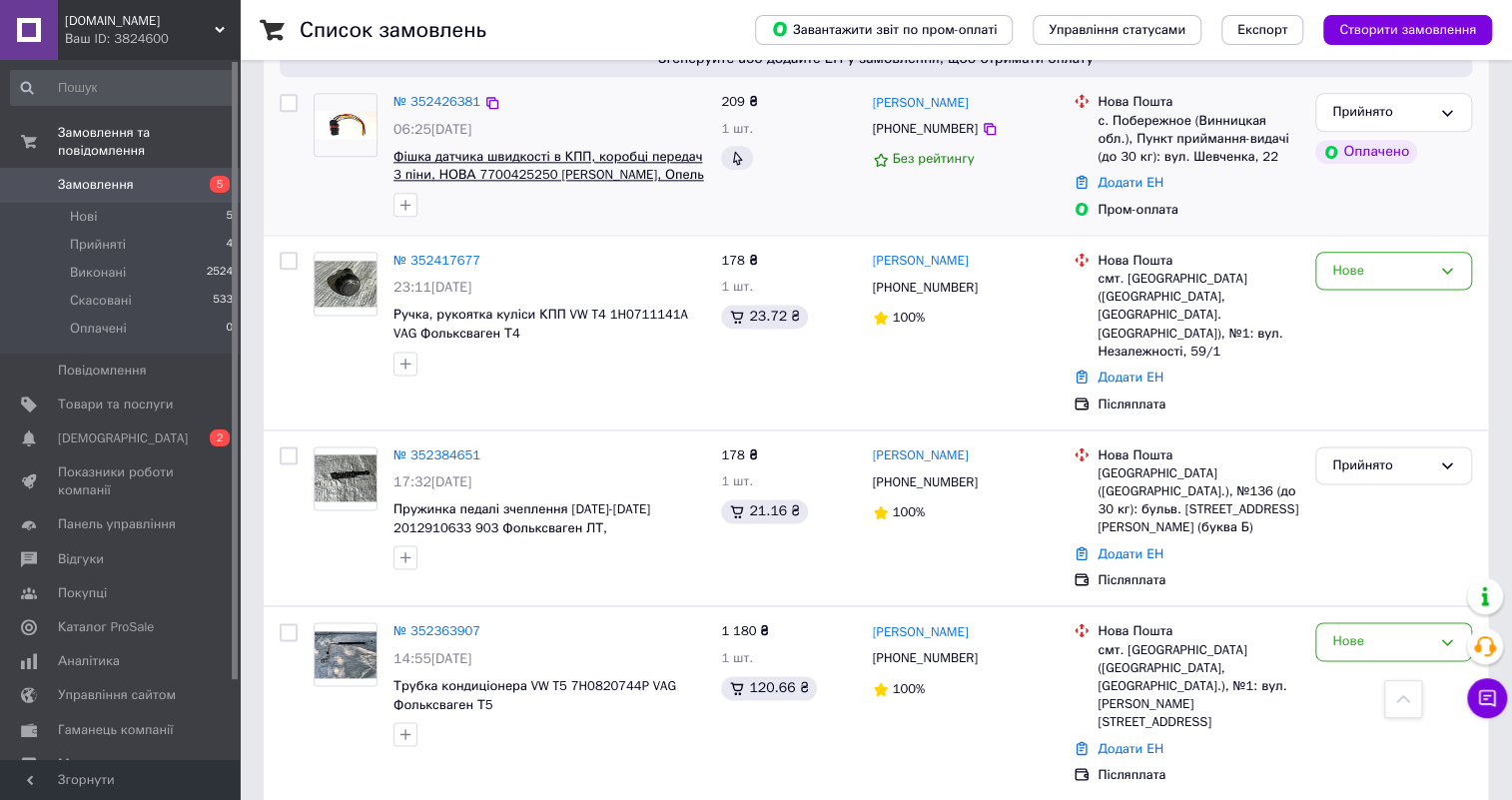 scroll, scrollTop: 1180, scrollLeft: 0, axis: vertical 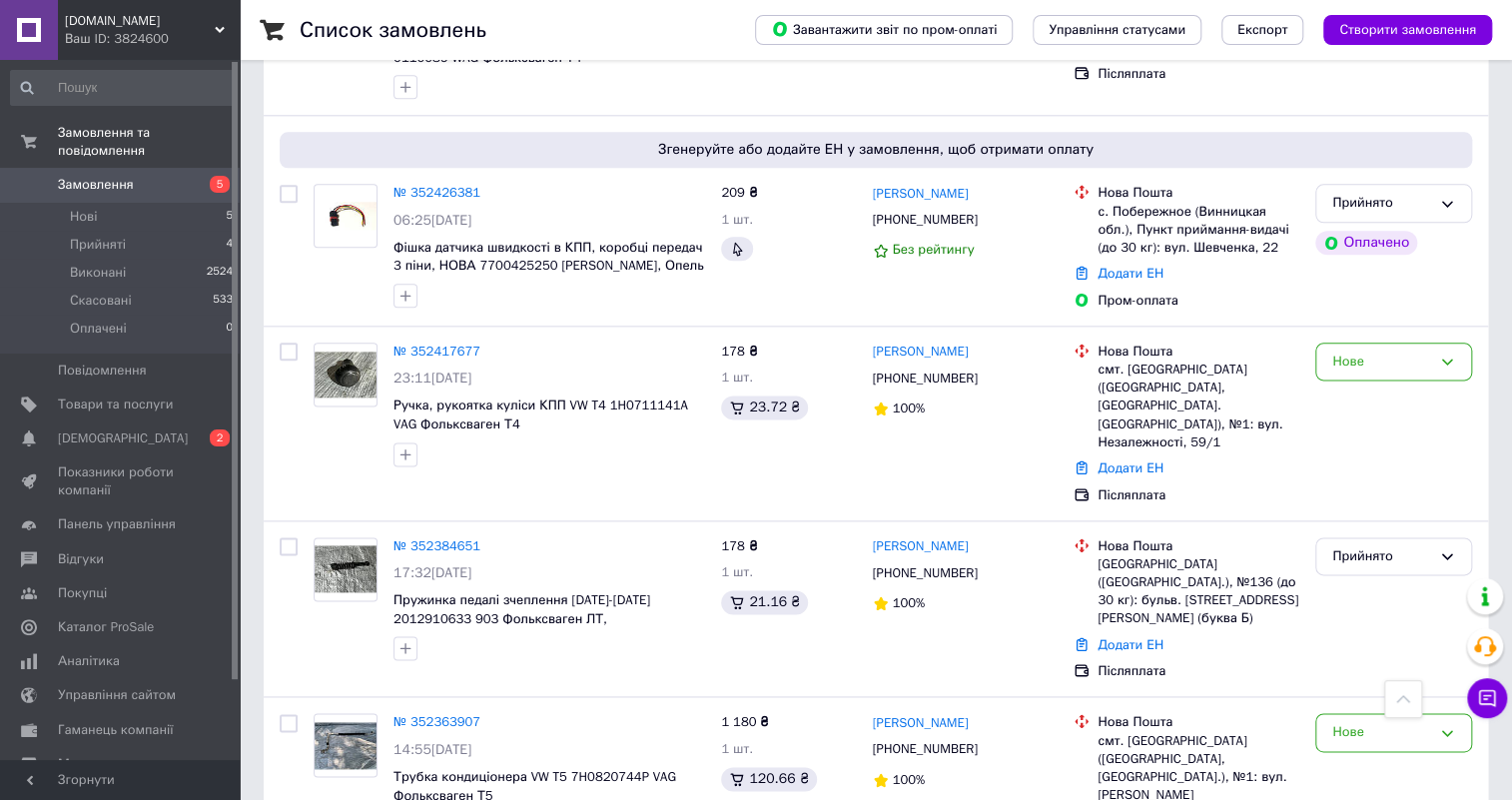 click on "Замовлення" at bounding box center [96, 185] 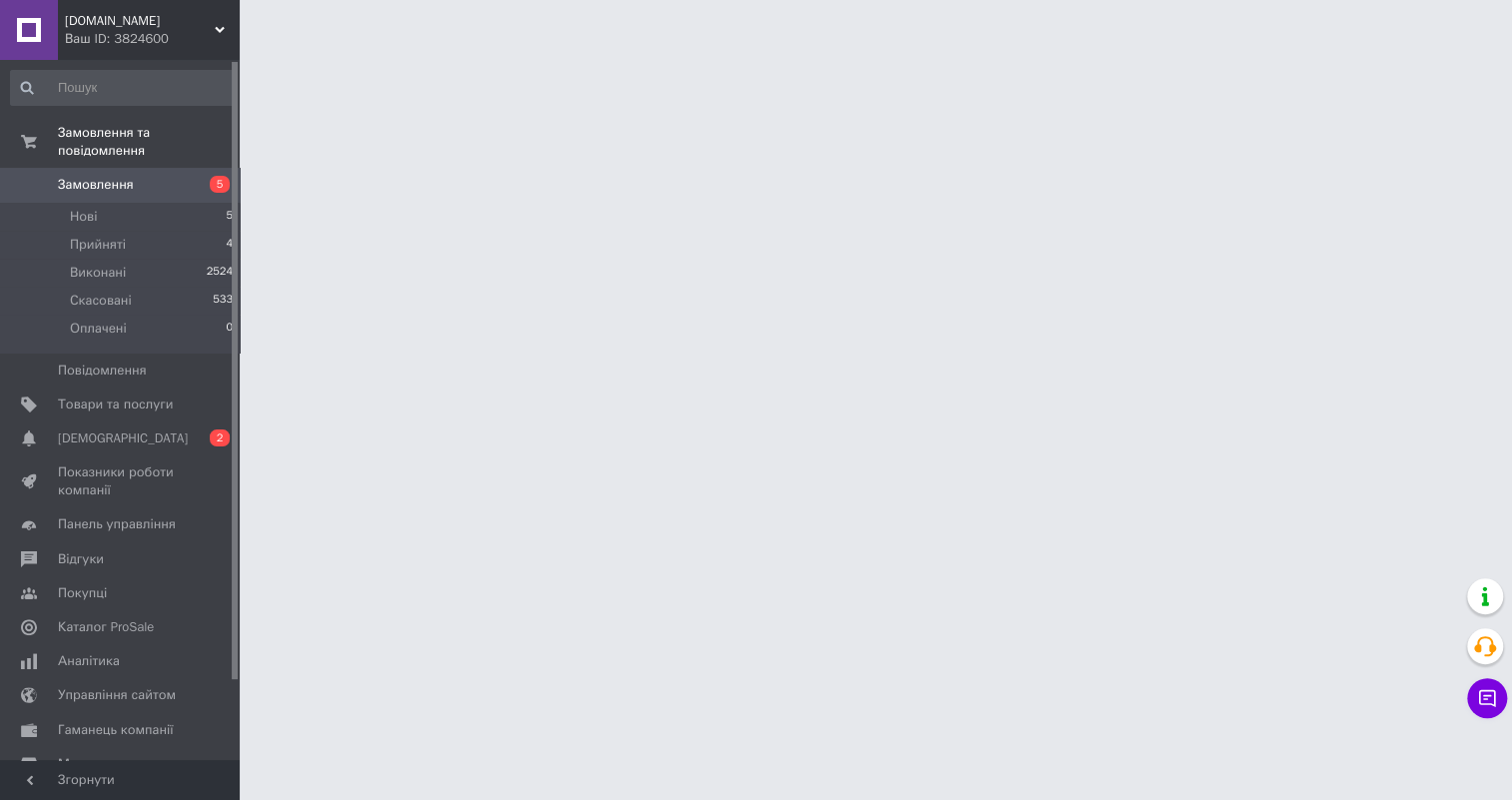 scroll, scrollTop: 0, scrollLeft: 0, axis: both 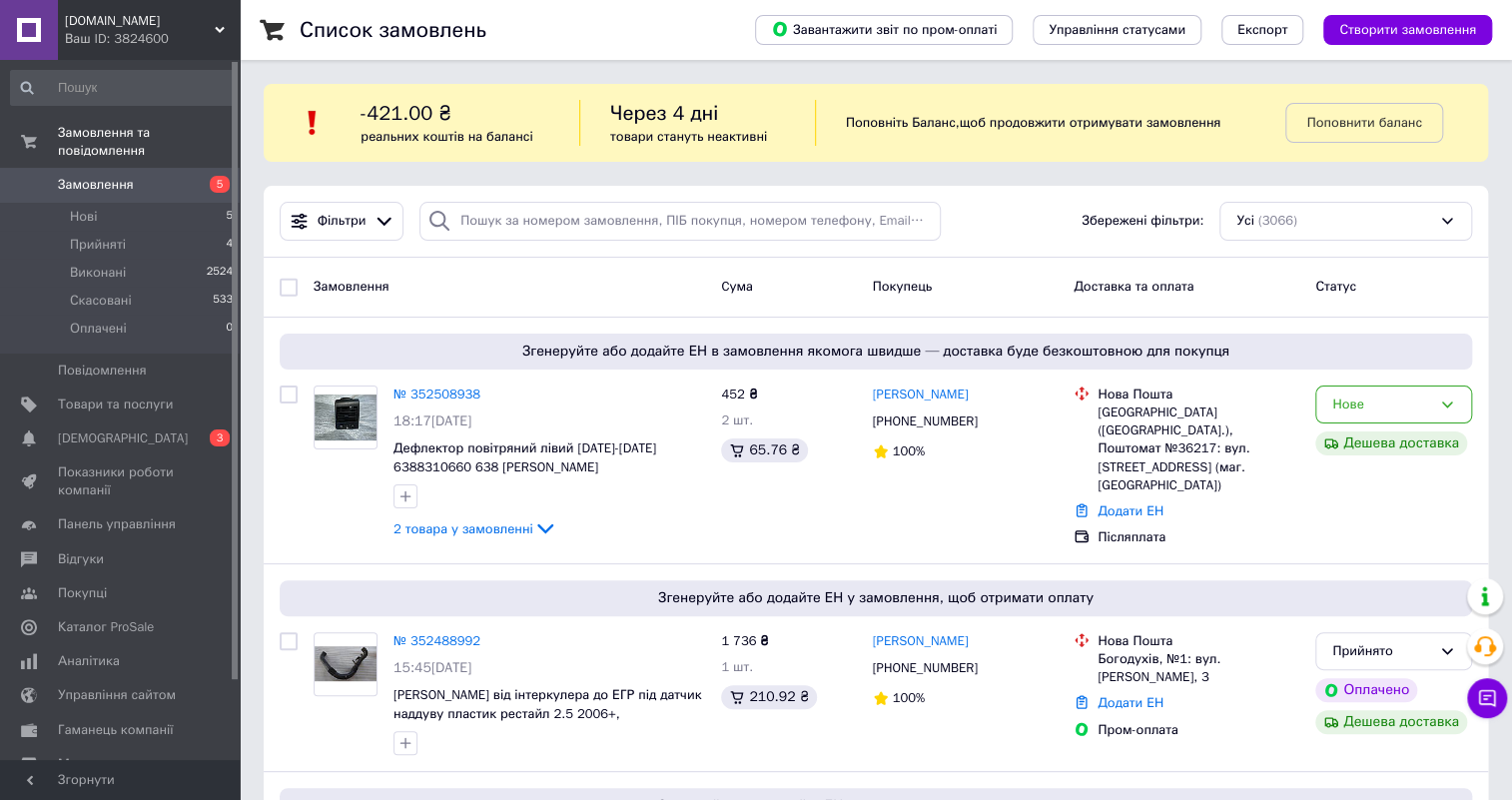 click on "Замовлення" at bounding box center (96, 185) 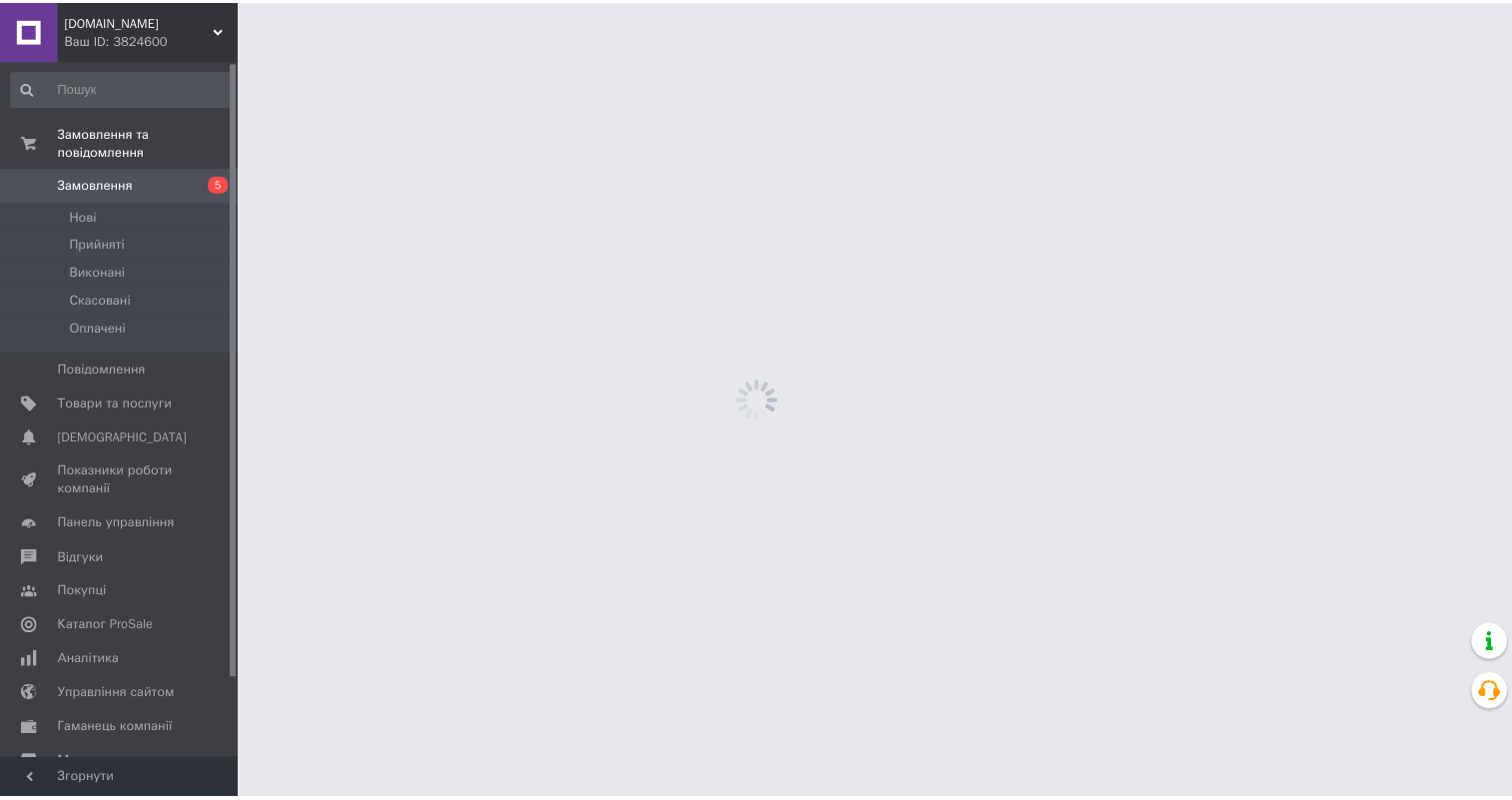 scroll, scrollTop: 0, scrollLeft: 0, axis: both 